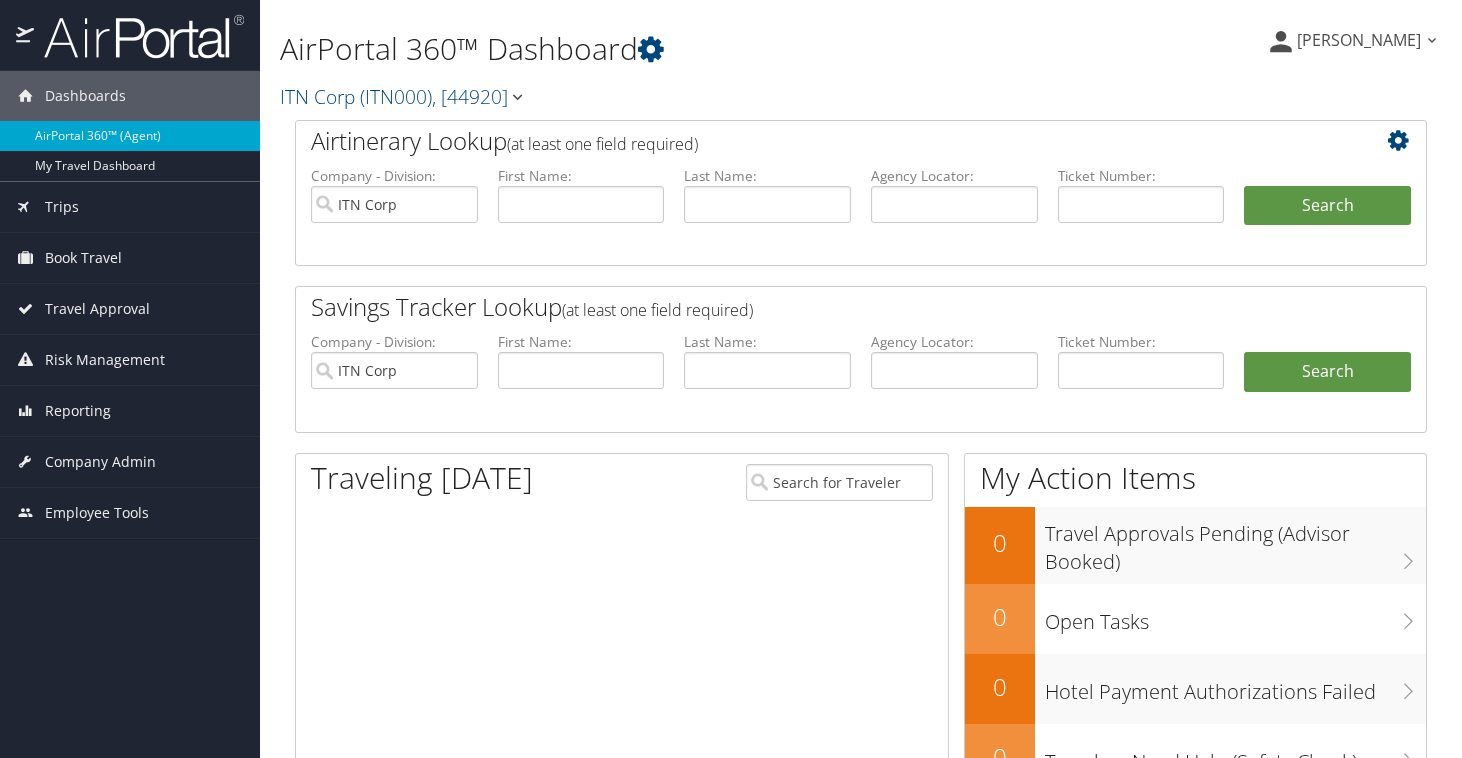 scroll, scrollTop: 0, scrollLeft: 0, axis: both 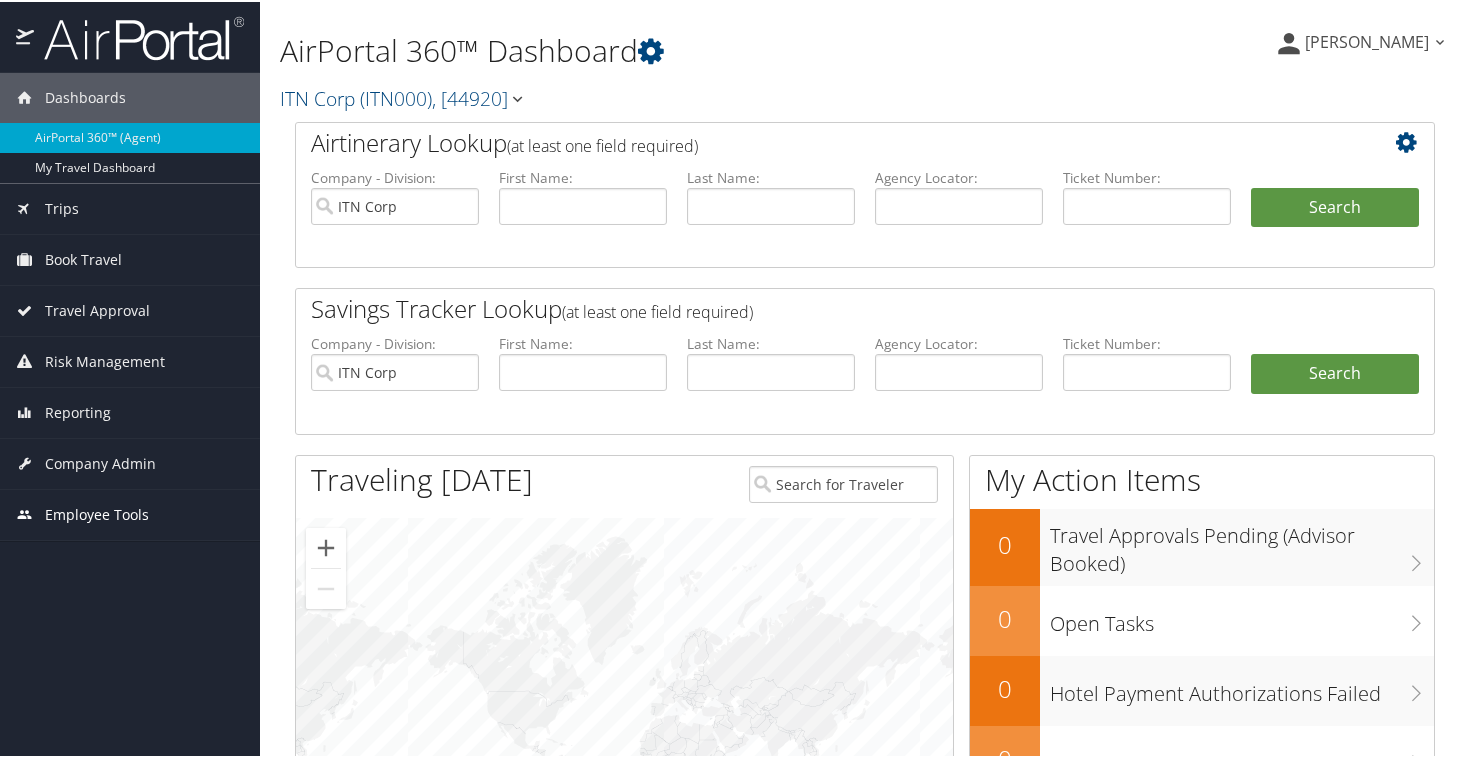 click on "Employee Tools" at bounding box center [97, 513] 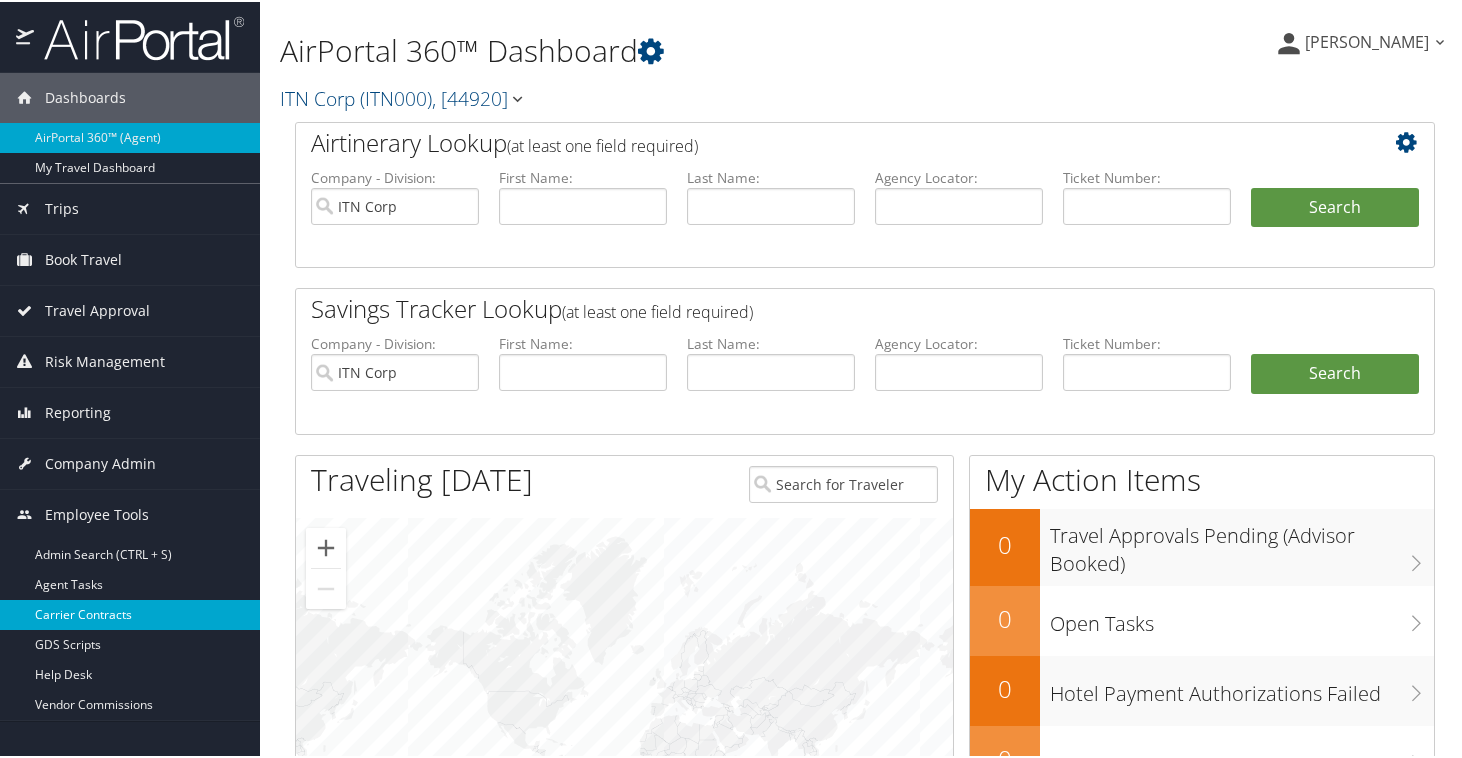 click on "Carrier Contracts" at bounding box center [130, 613] 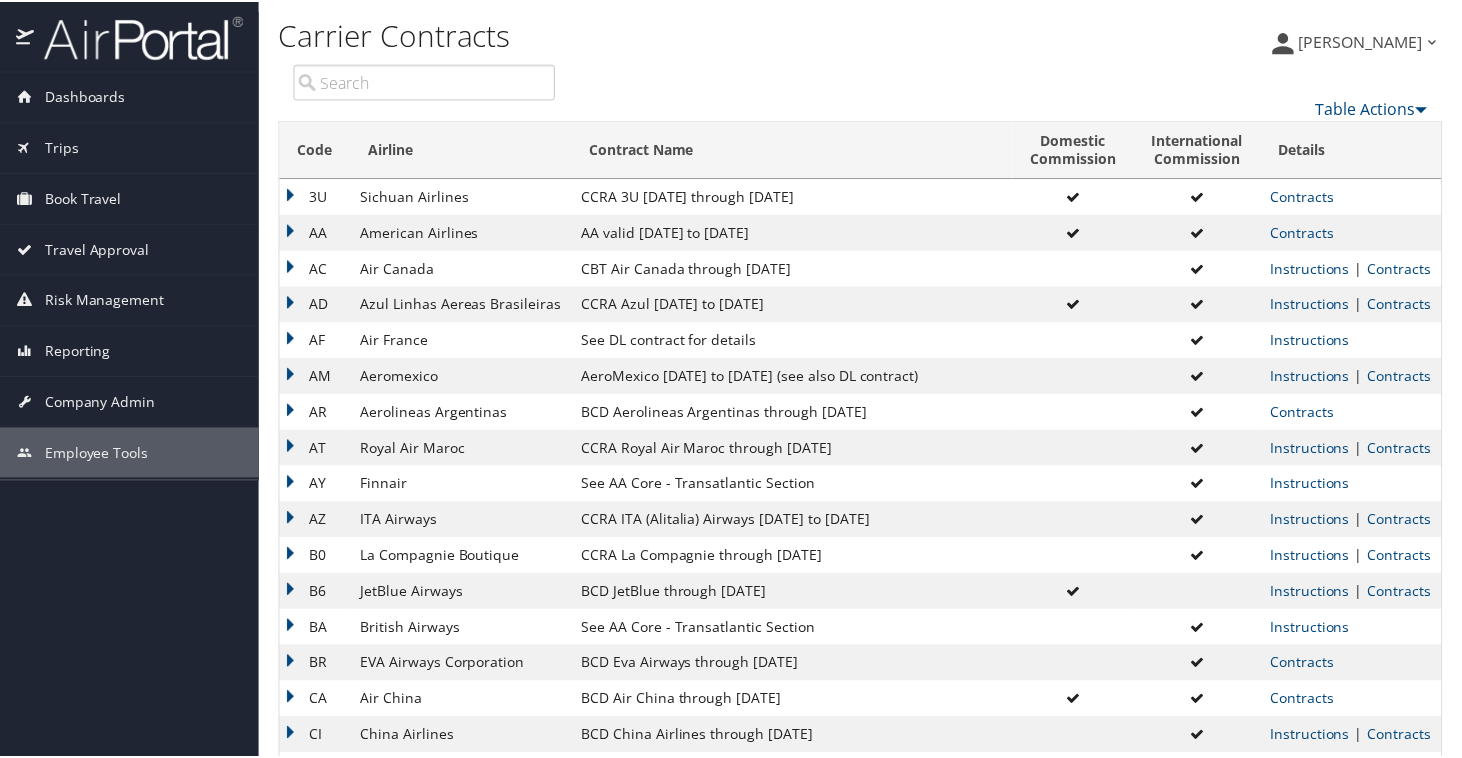 scroll, scrollTop: 0, scrollLeft: 0, axis: both 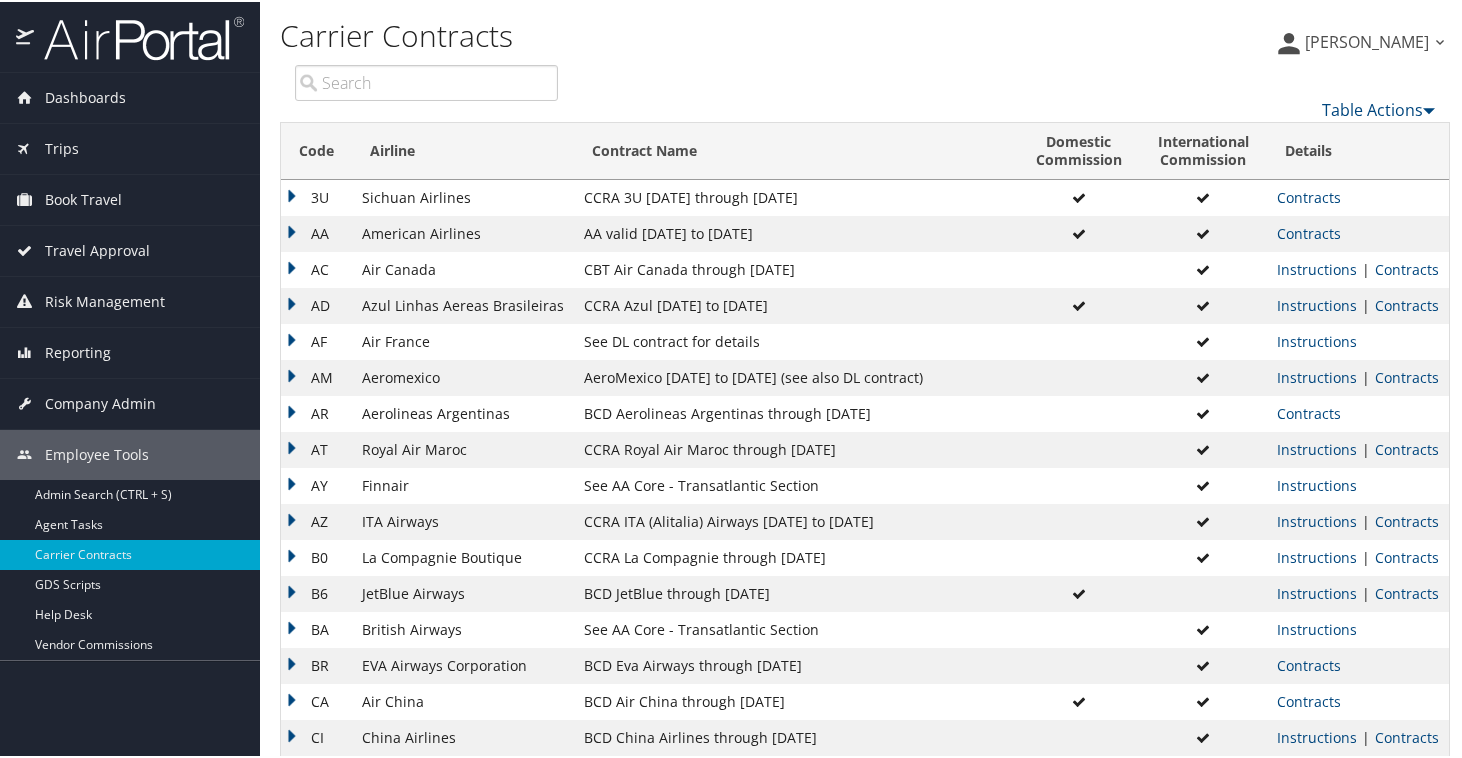 click on "Carrier Contracts" at bounding box center (670, 34) 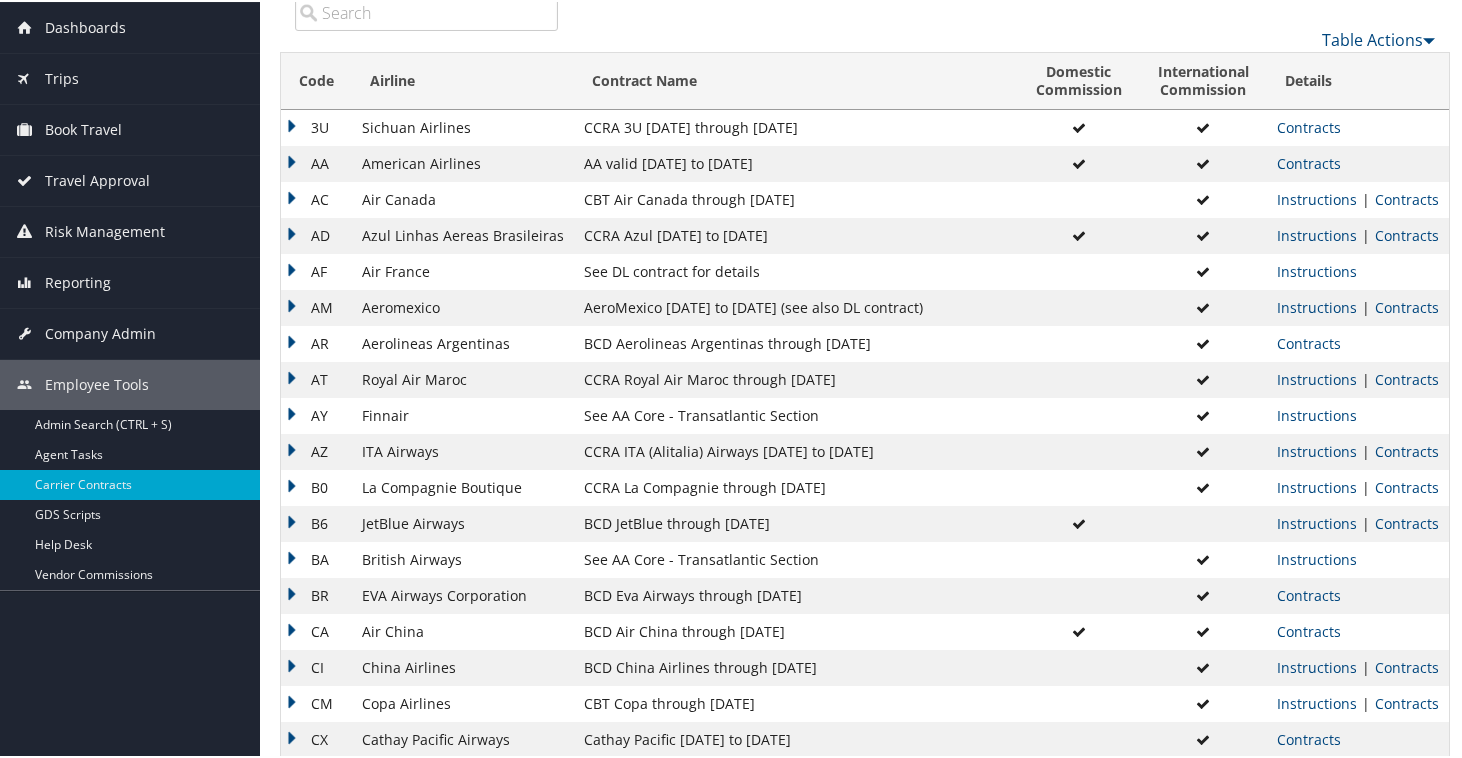 scroll, scrollTop: 101, scrollLeft: 0, axis: vertical 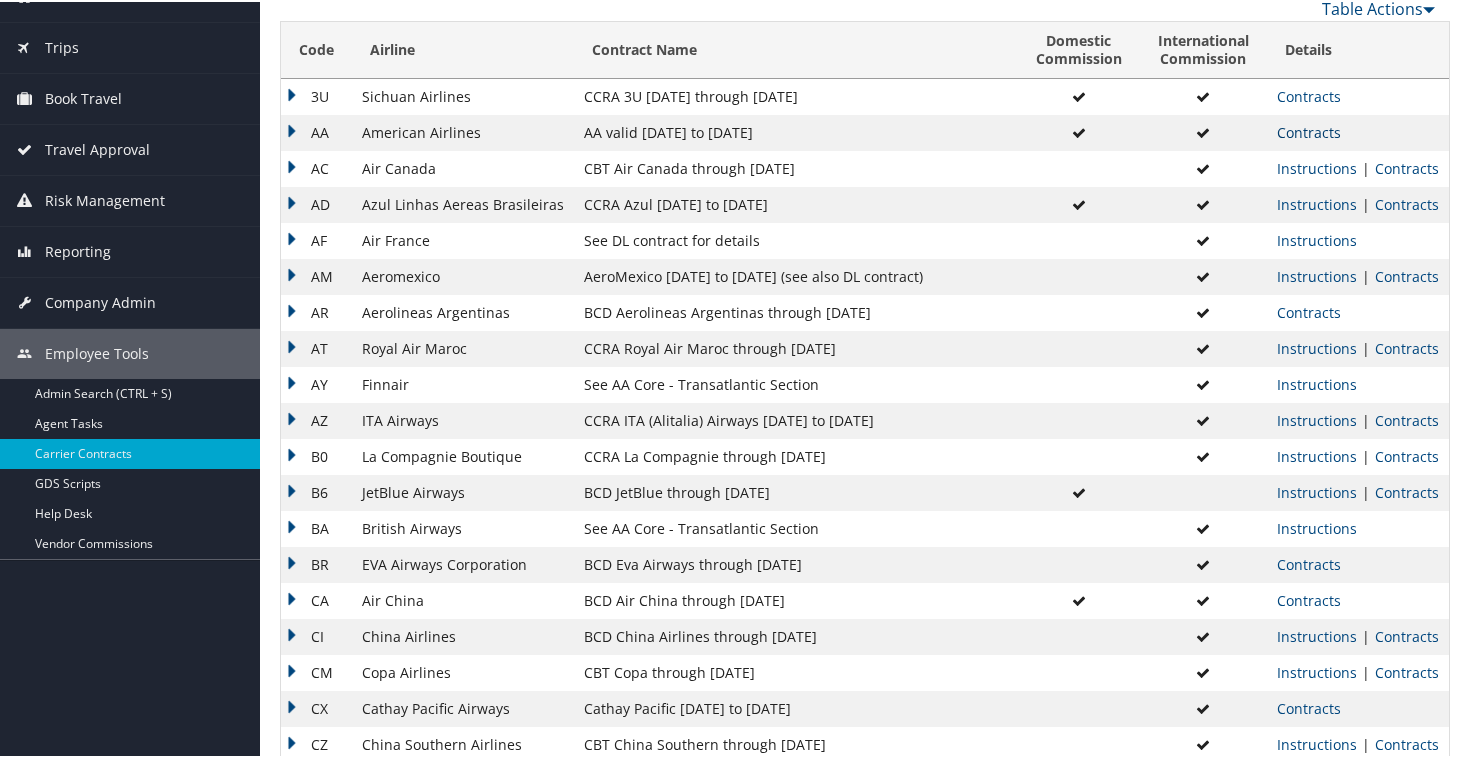 click on "Contracts" at bounding box center (1309, 130) 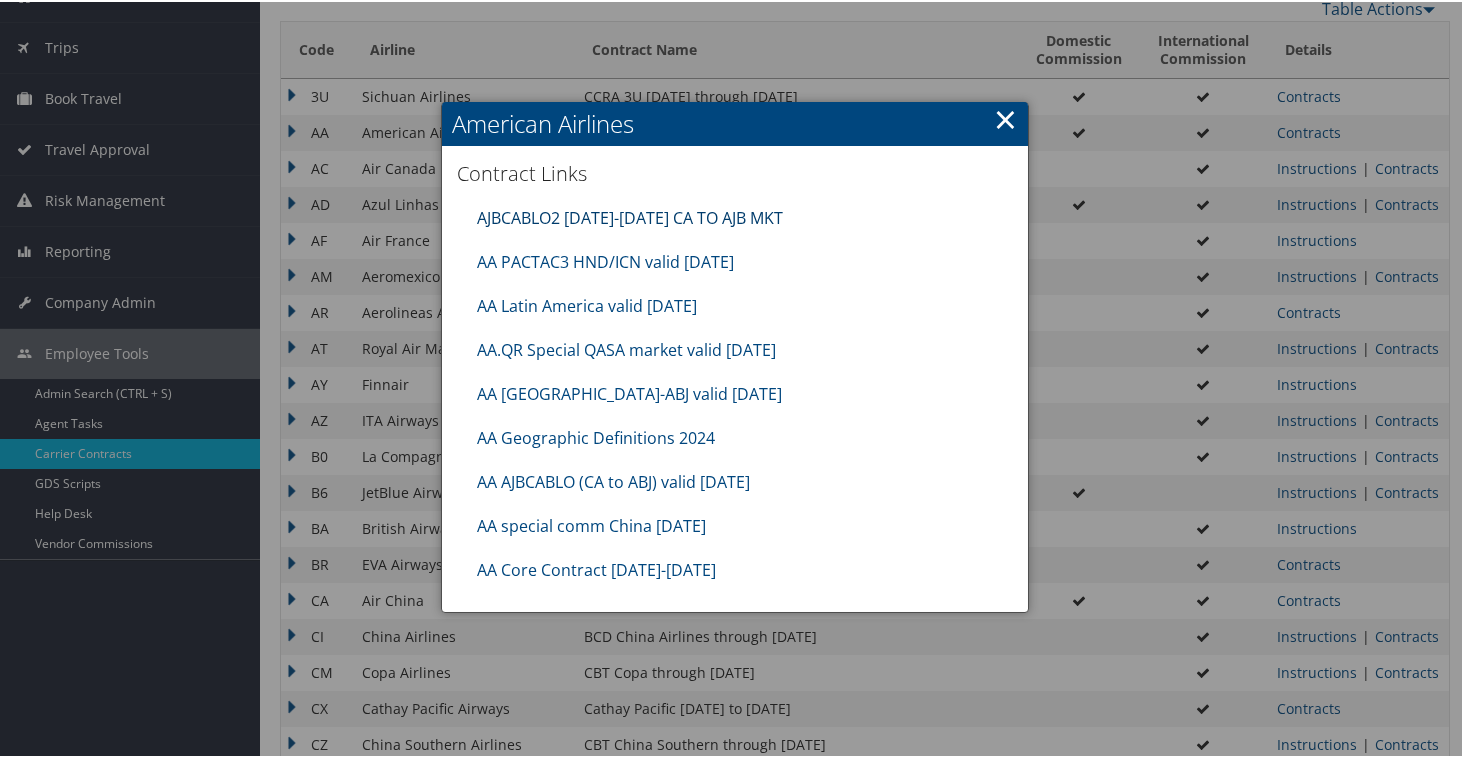 click on "AJBCABLO2 [DATE]-[DATE] CA TO AJB MKT" at bounding box center (630, 216) 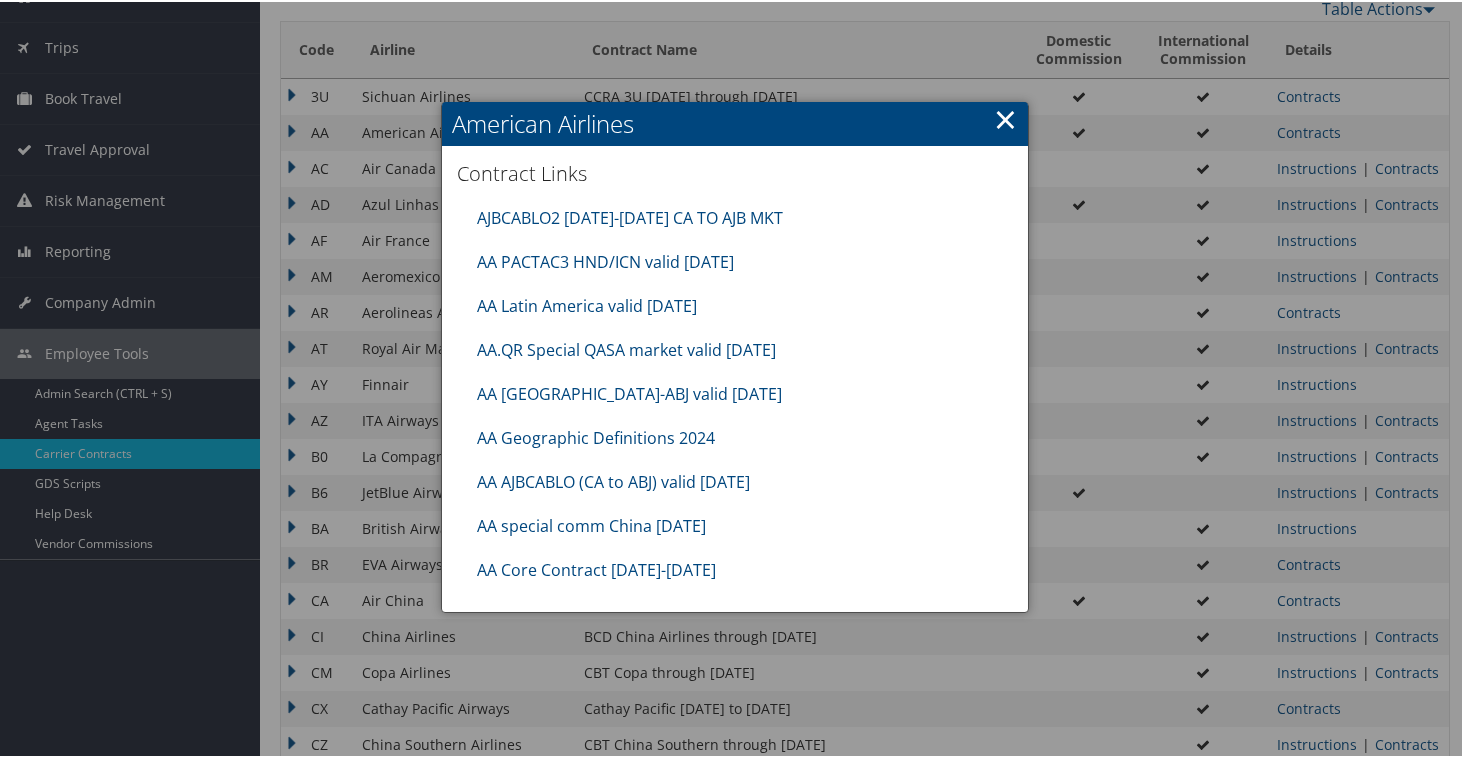 click on "×" at bounding box center [1005, 117] 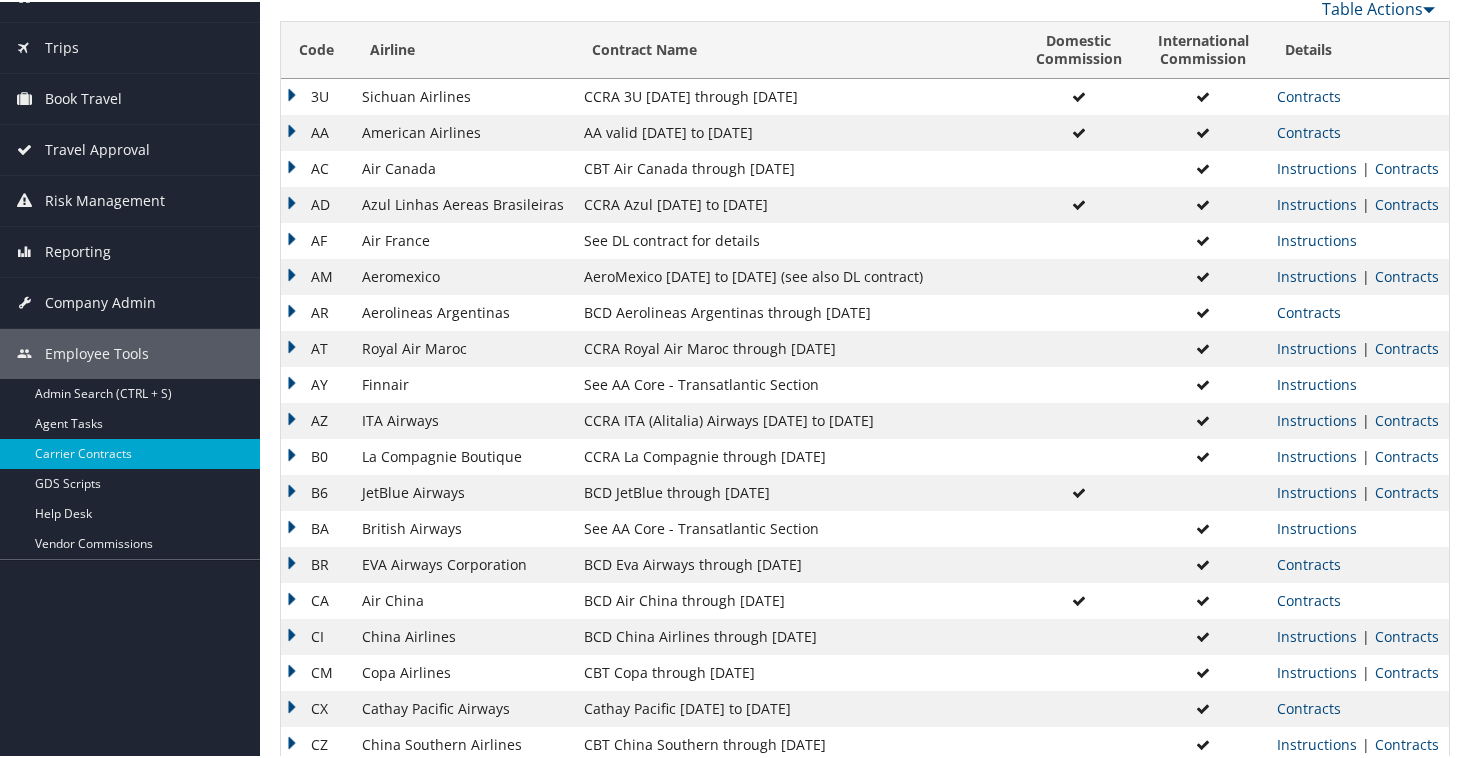 click on "AR" at bounding box center (316, 311) 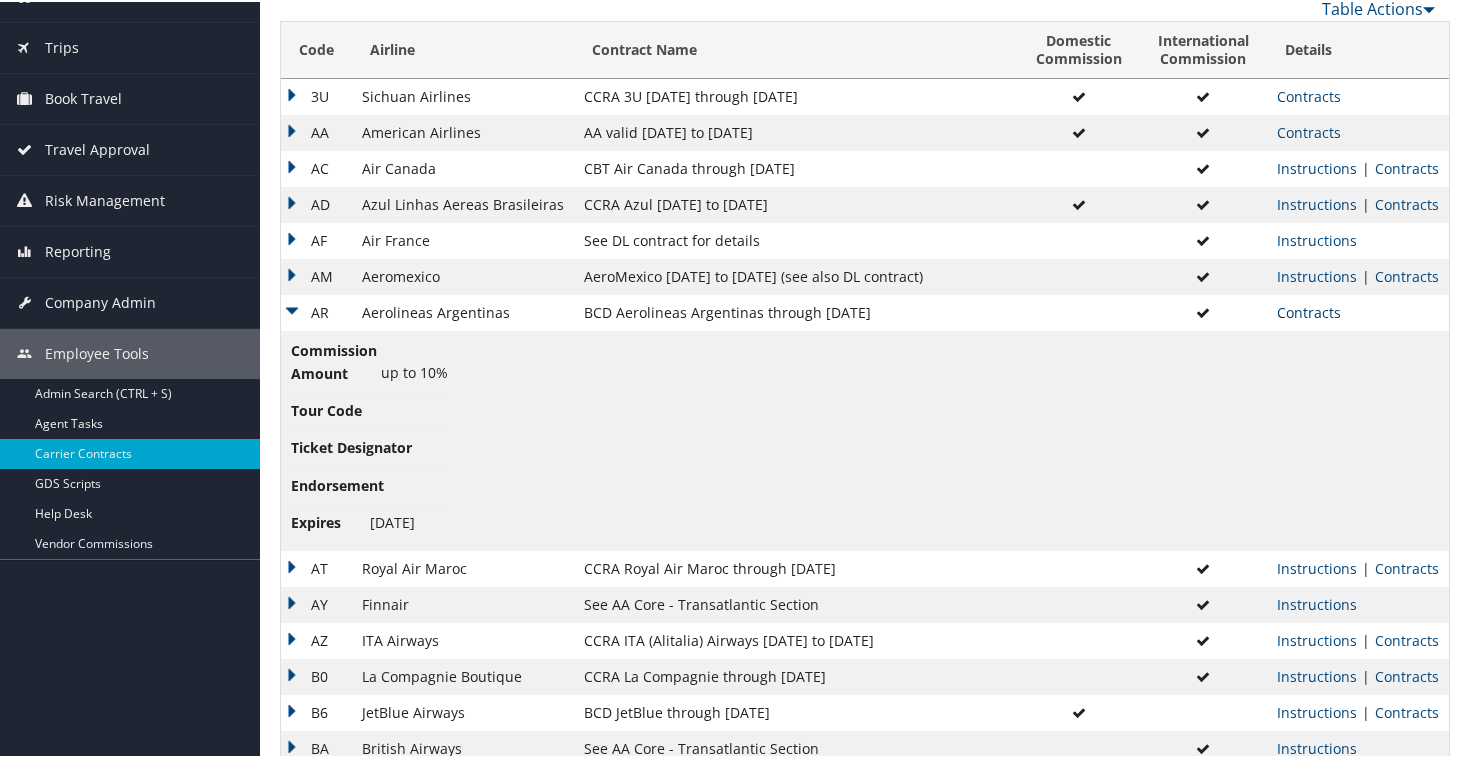 click on "Contracts" at bounding box center [1309, 310] 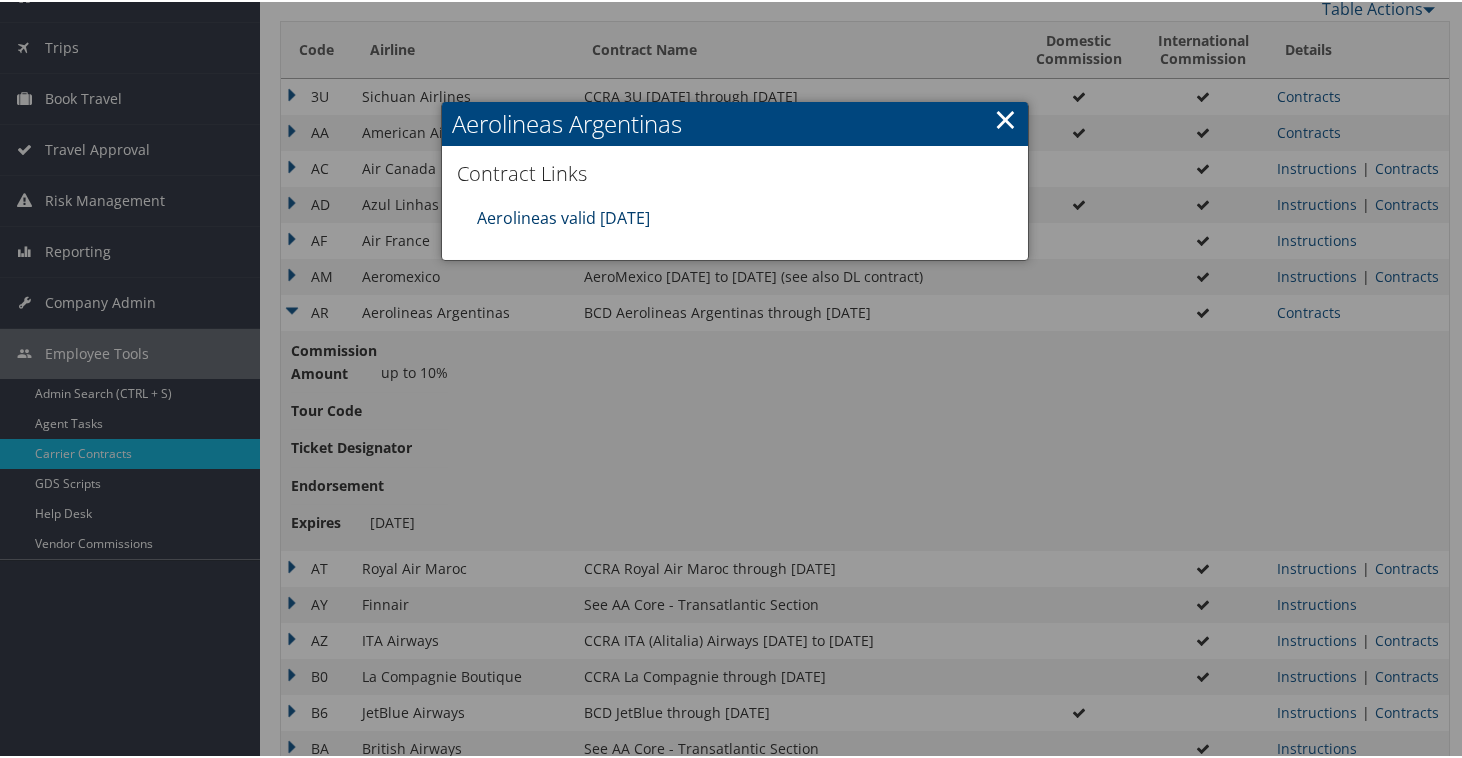 click on "Aerolineas valid 30jun25" at bounding box center [563, 216] 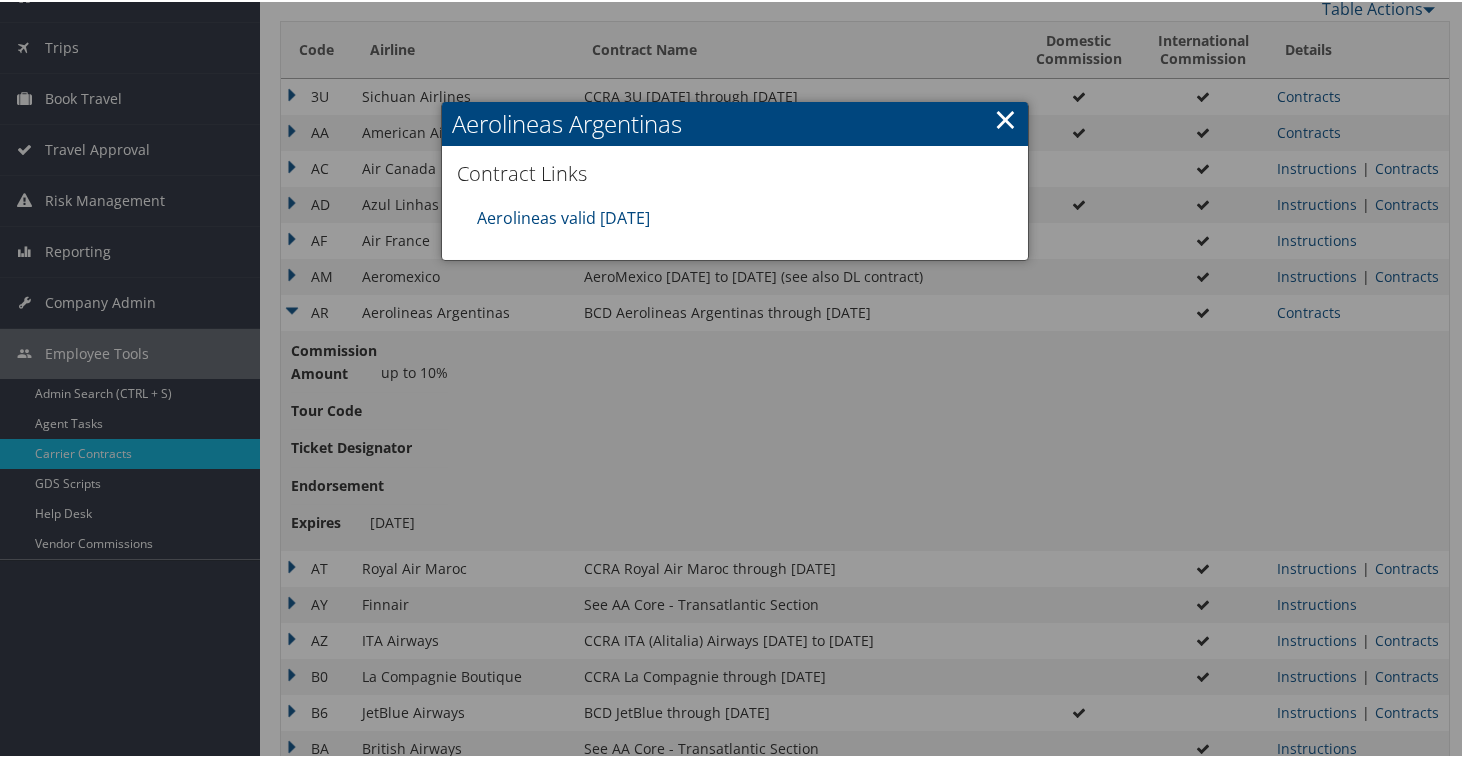 click on "×" at bounding box center (1005, 117) 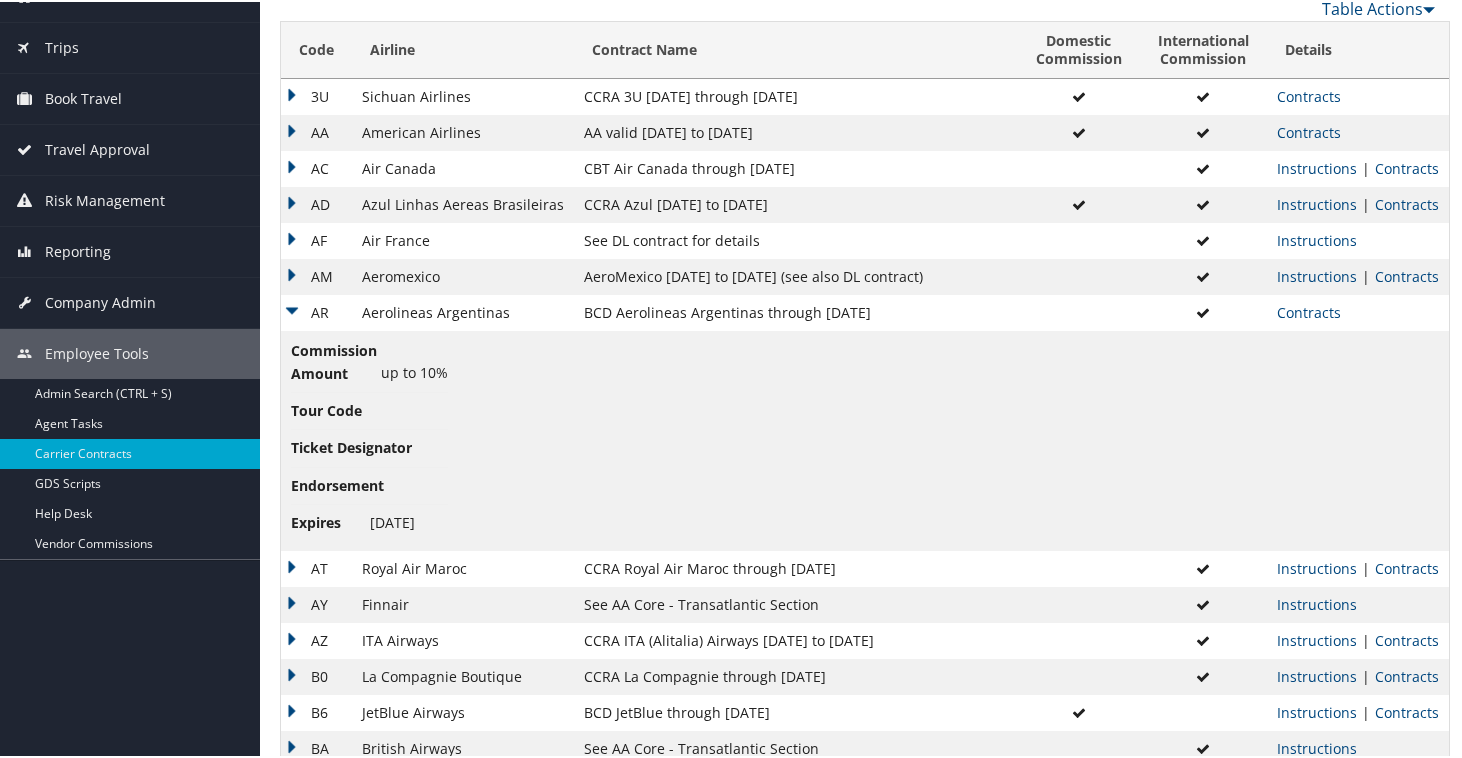 click on "AR" at bounding box center [316, 311] 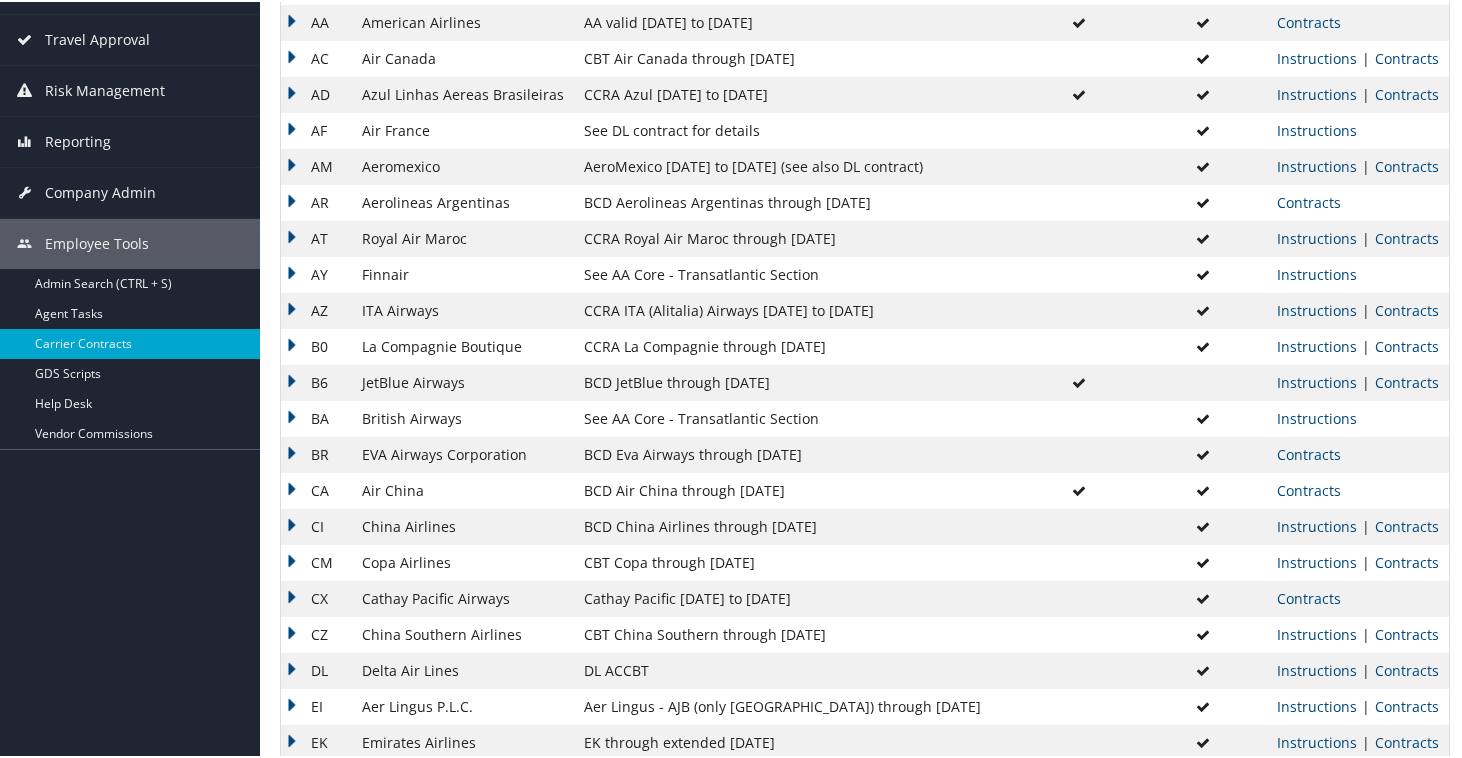scroll, scrollTop: 213, scrollLeft: 0, axis: vertical 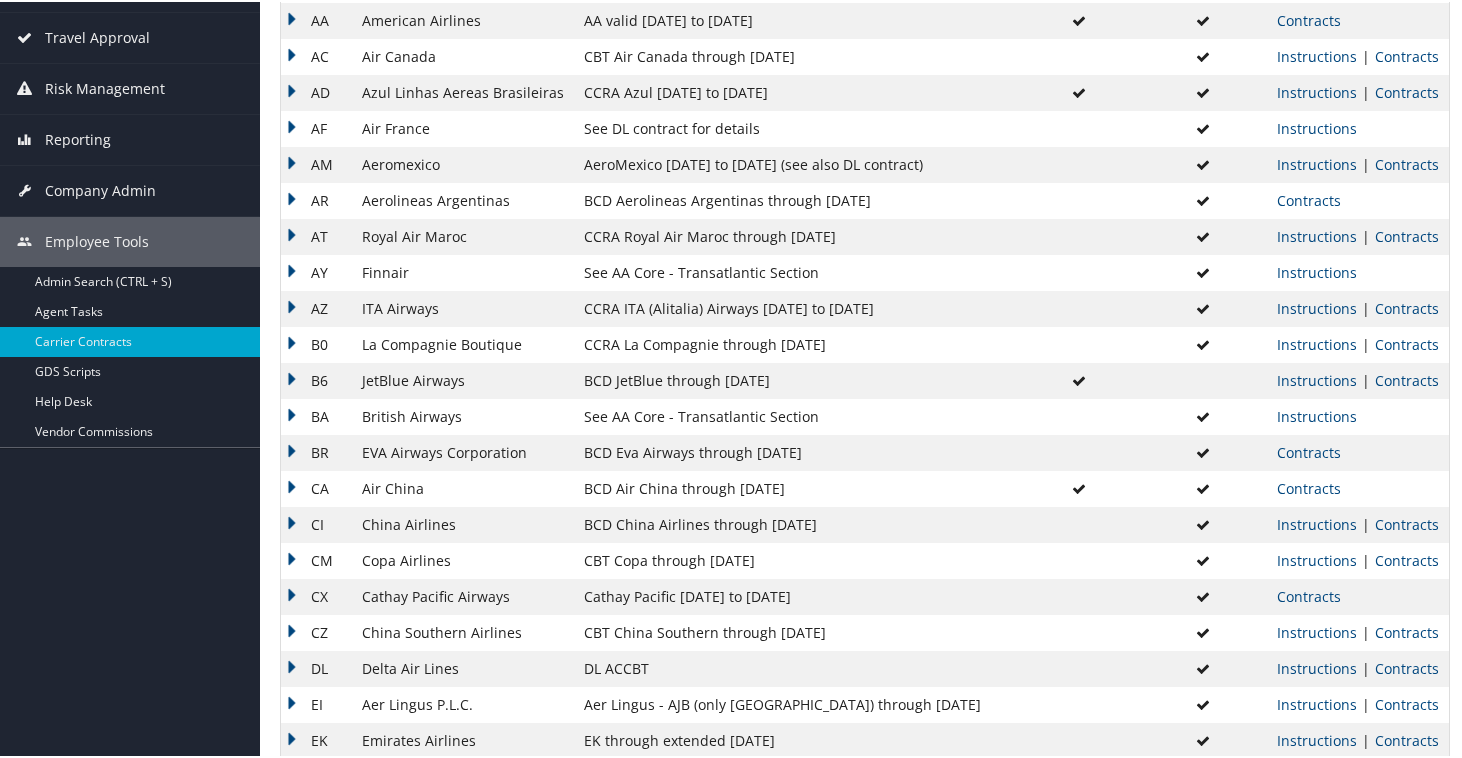 click on "B0" at bounding box center (316, 343) 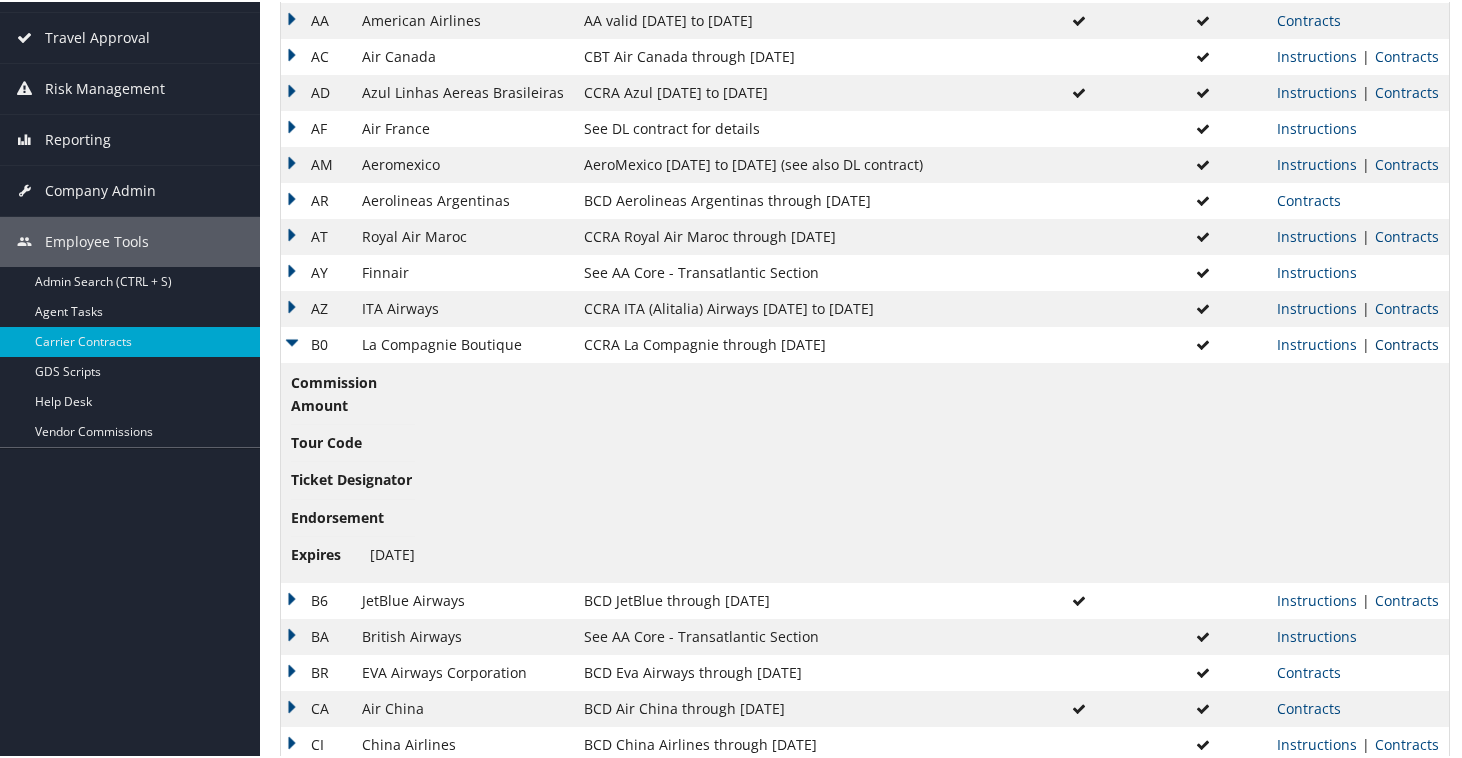 click on "Contracts" at bounding box center [1407, 342] 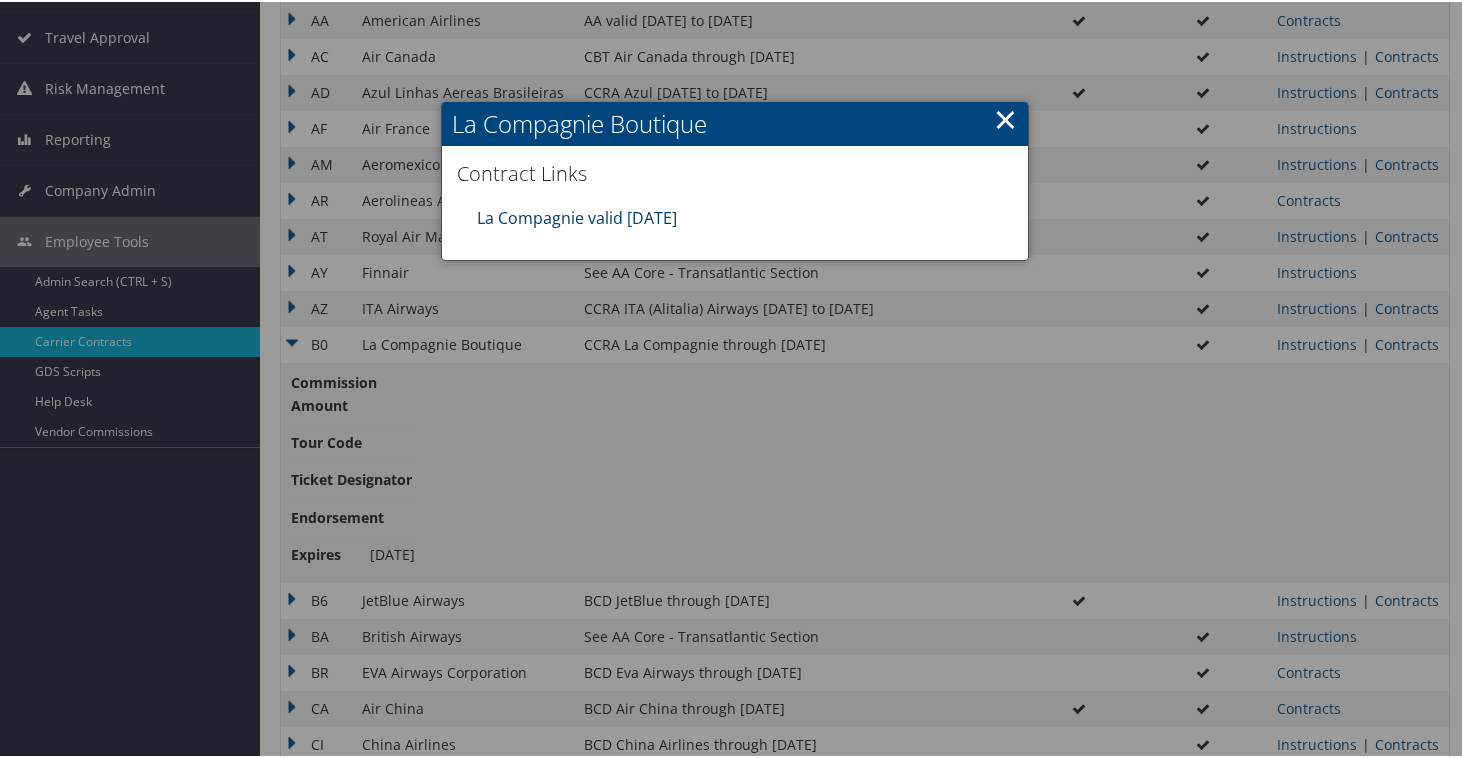 click on "La Compagnie valid 30jun25" at bounding box center [577, 216] 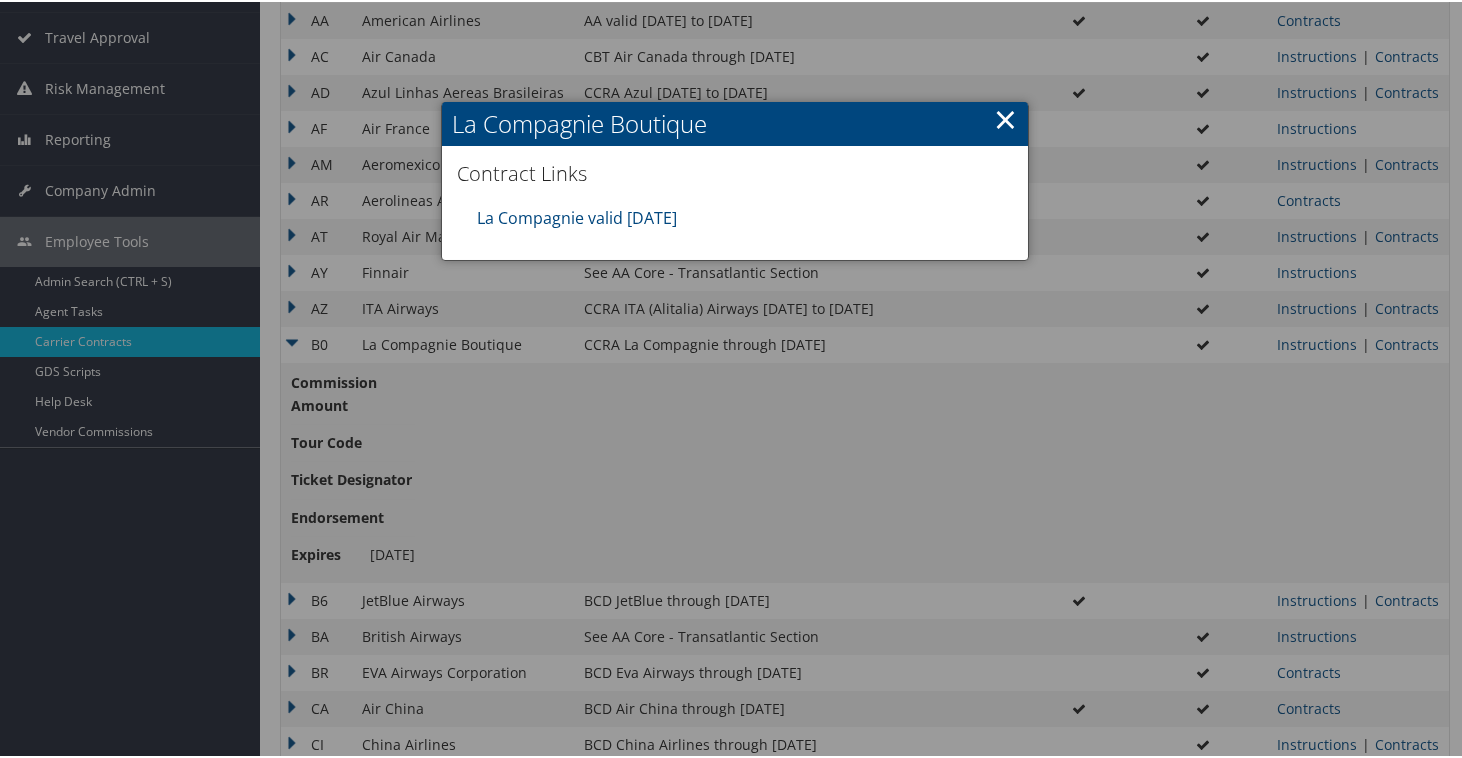click on "×" at bounding box center [1005, 117] 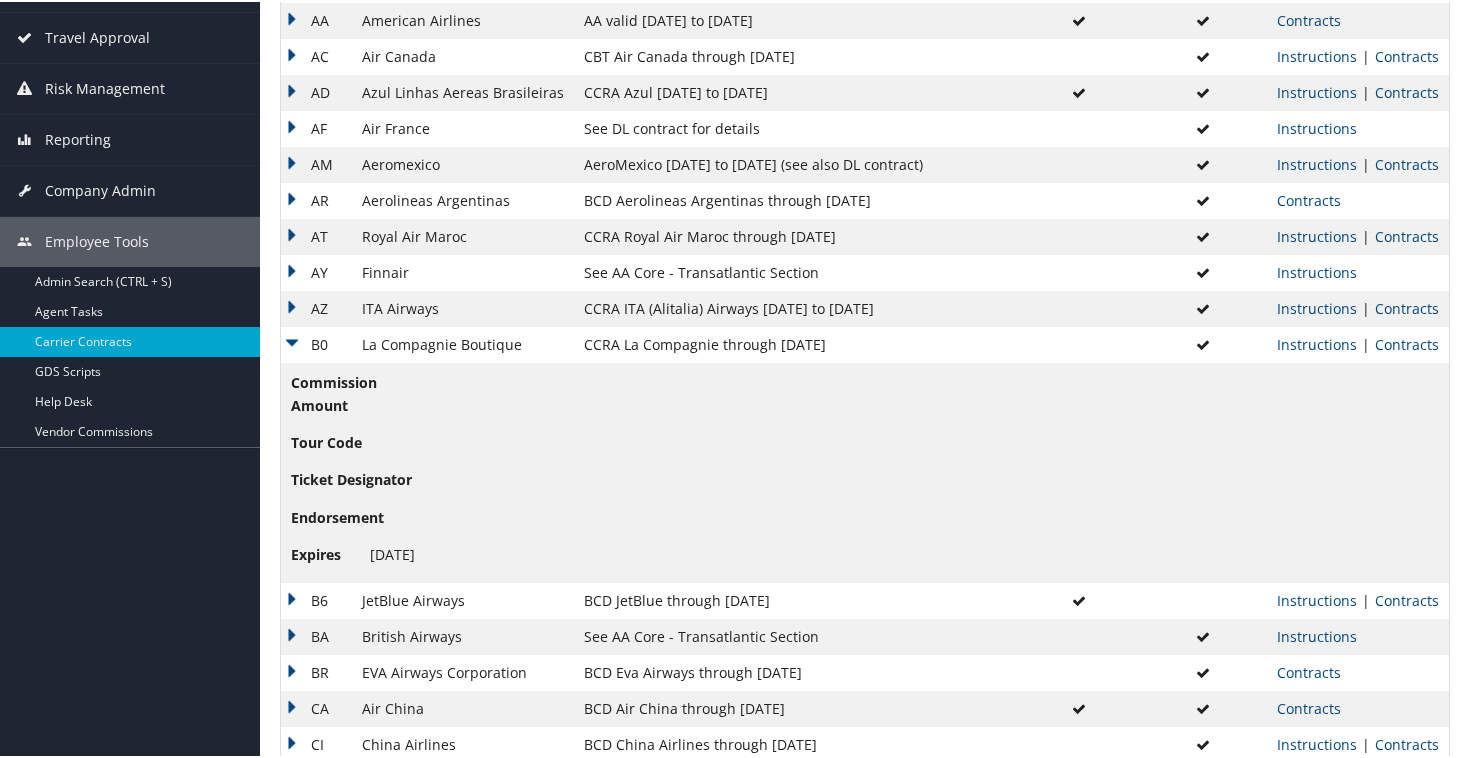 click on "B0" at bounding box center [316, 343] 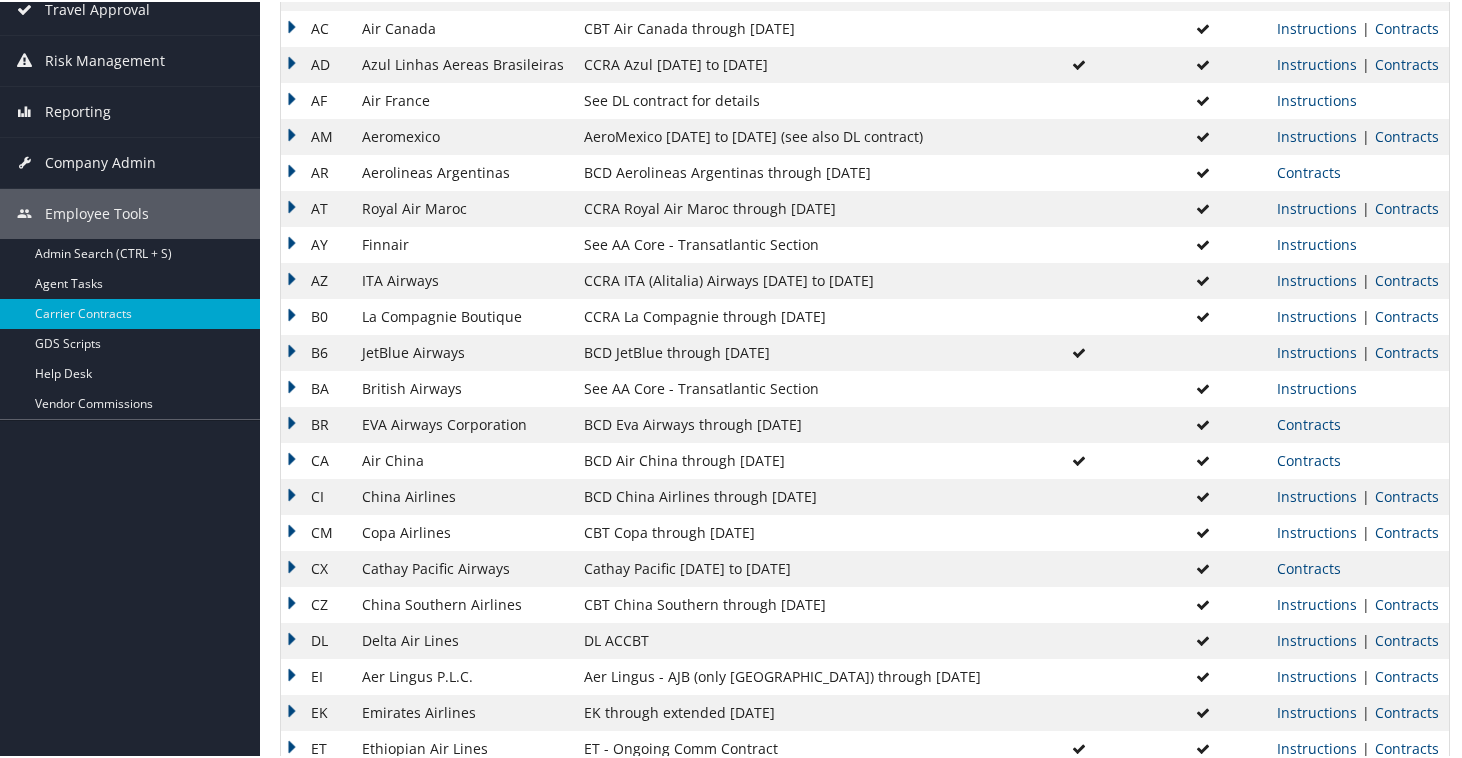 scroll, scrollTop: 292, scrollLeft: 0, axis: vertical 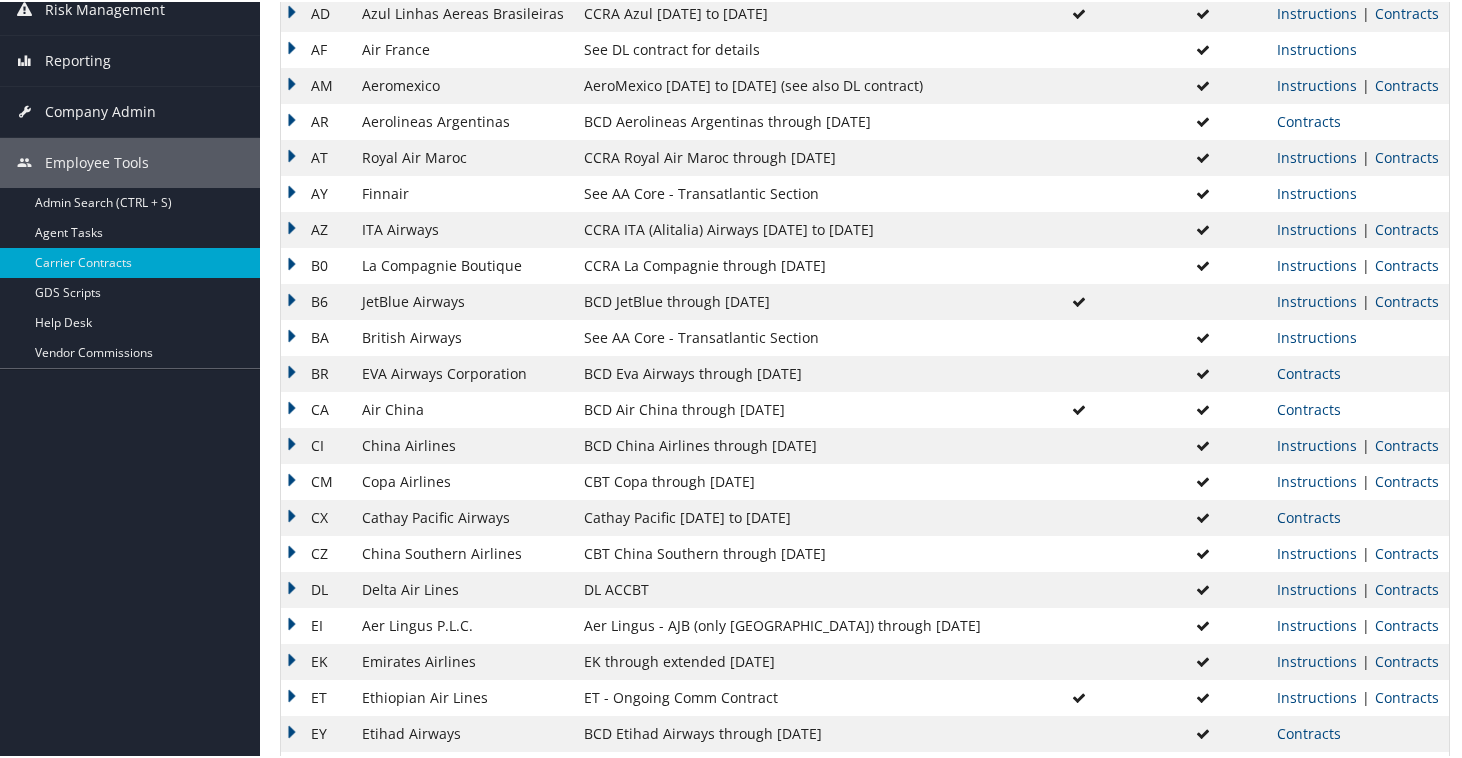 click on "Cathay Pacific 1.1.24 to 6.30.25" at bounding box center (795, 516) 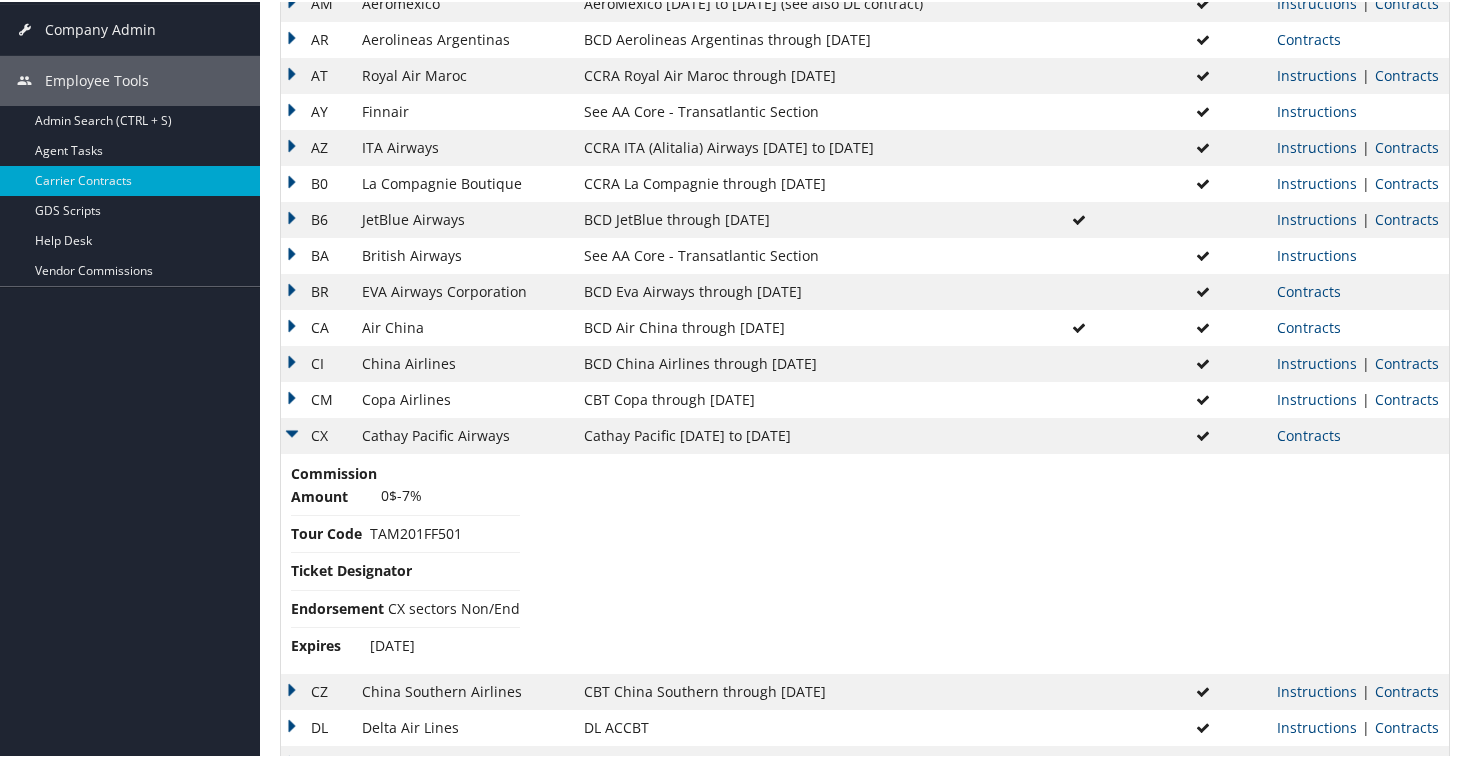 scroll, scrollTop: 375, scrollLeft: 0, axis: vertical 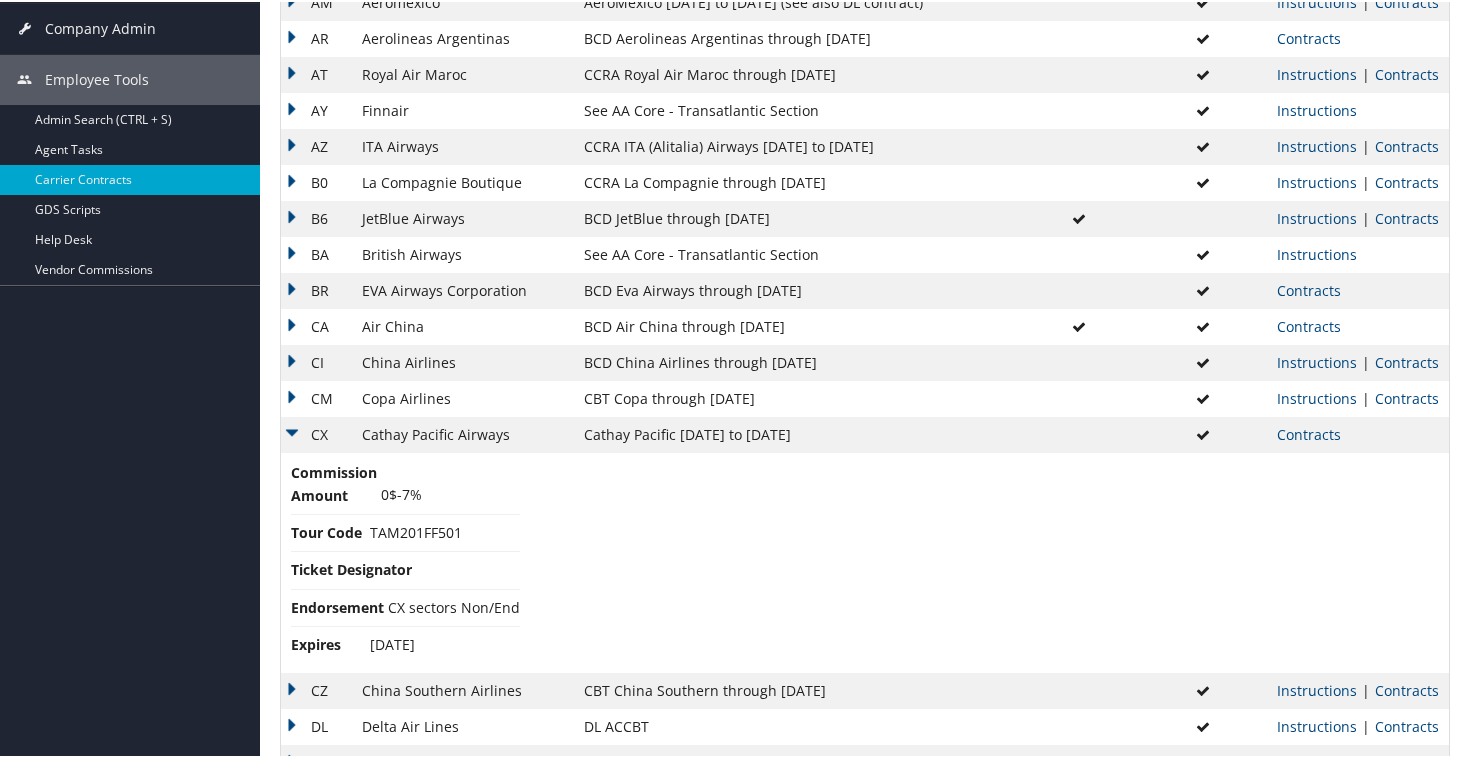 drag, startPoint x: 488, startPoint y: 651, endPoint x: 364, endPoint y: 648, distance: 124.036285 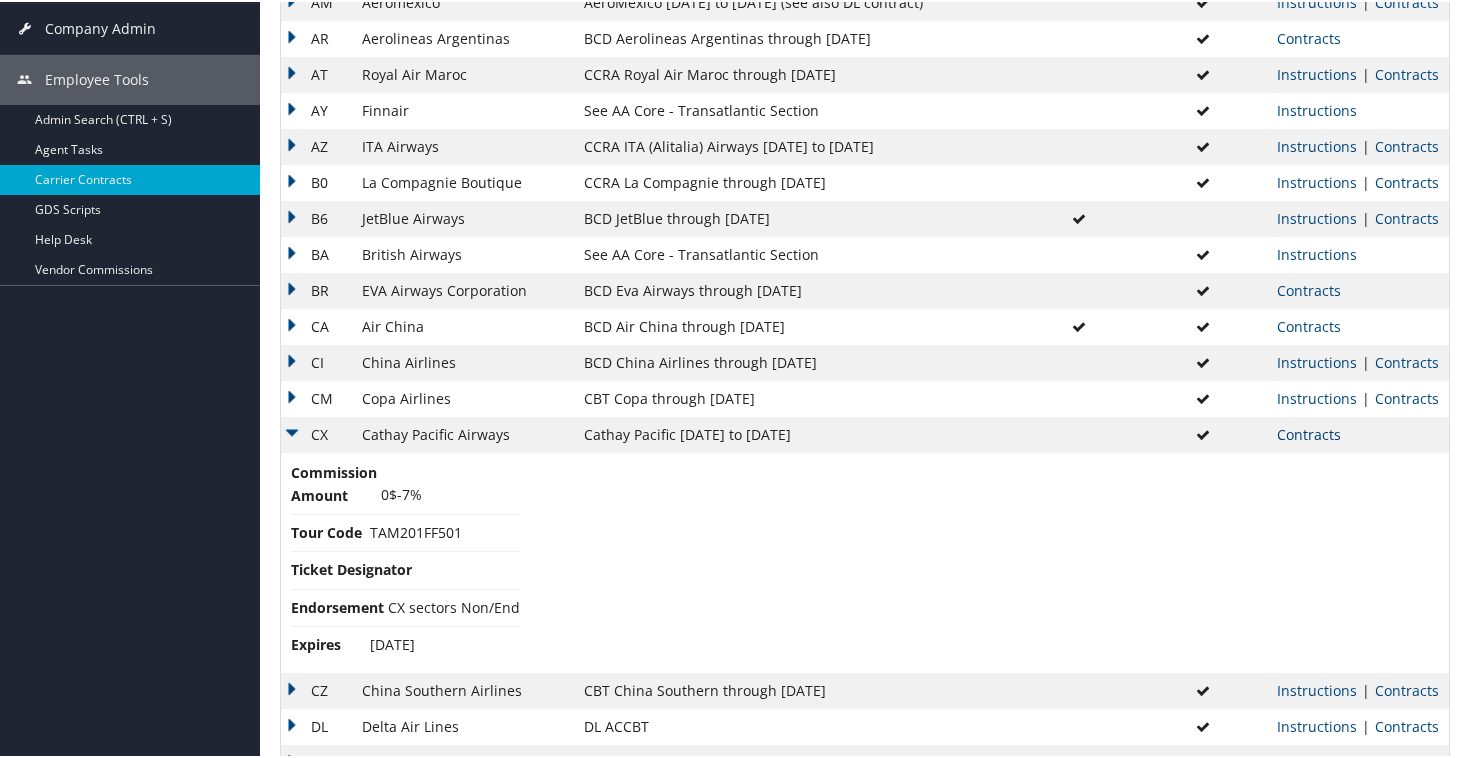 click on "Contracts" at bounding box center [1309, 432] 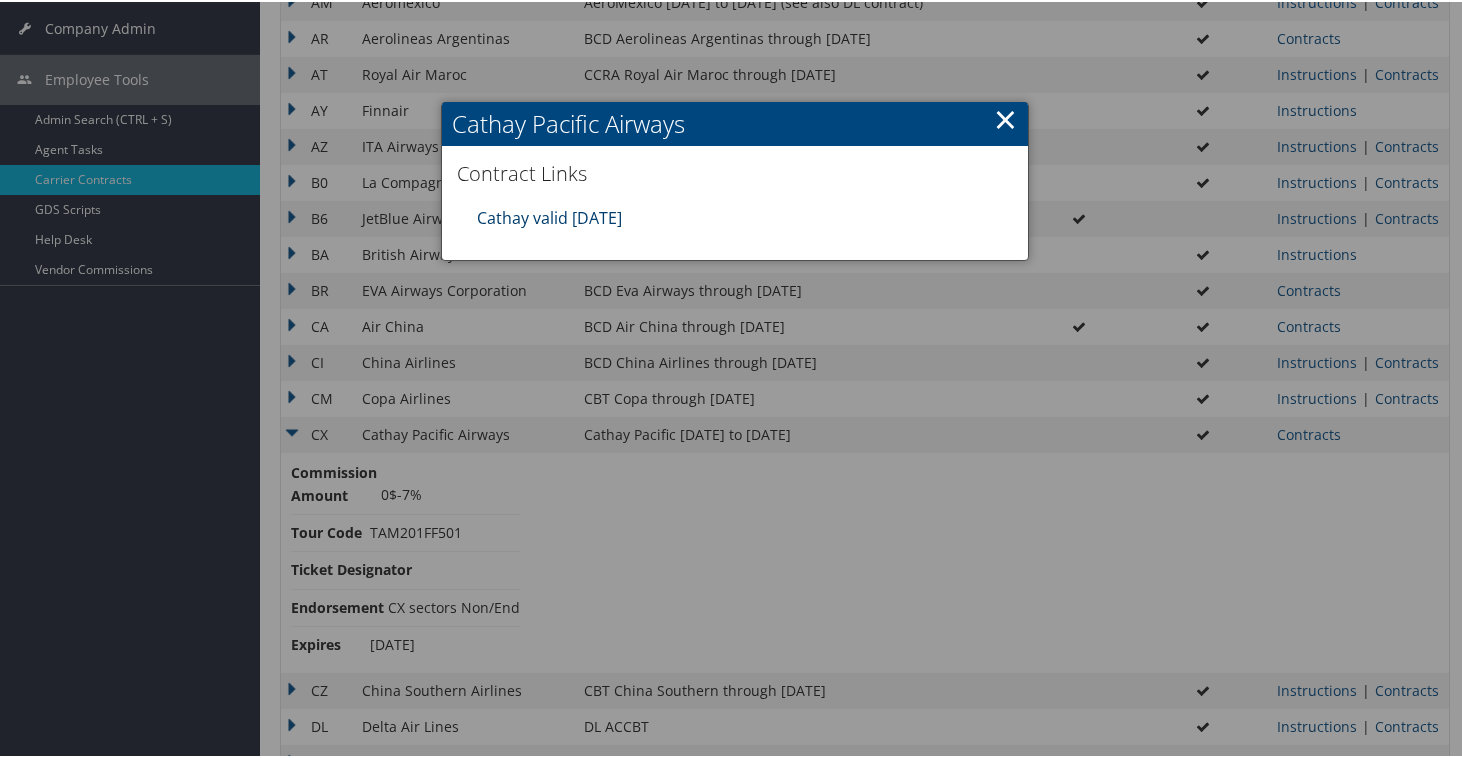 click on "Cathay valid 31jul25" at bounding box center [549, 216] 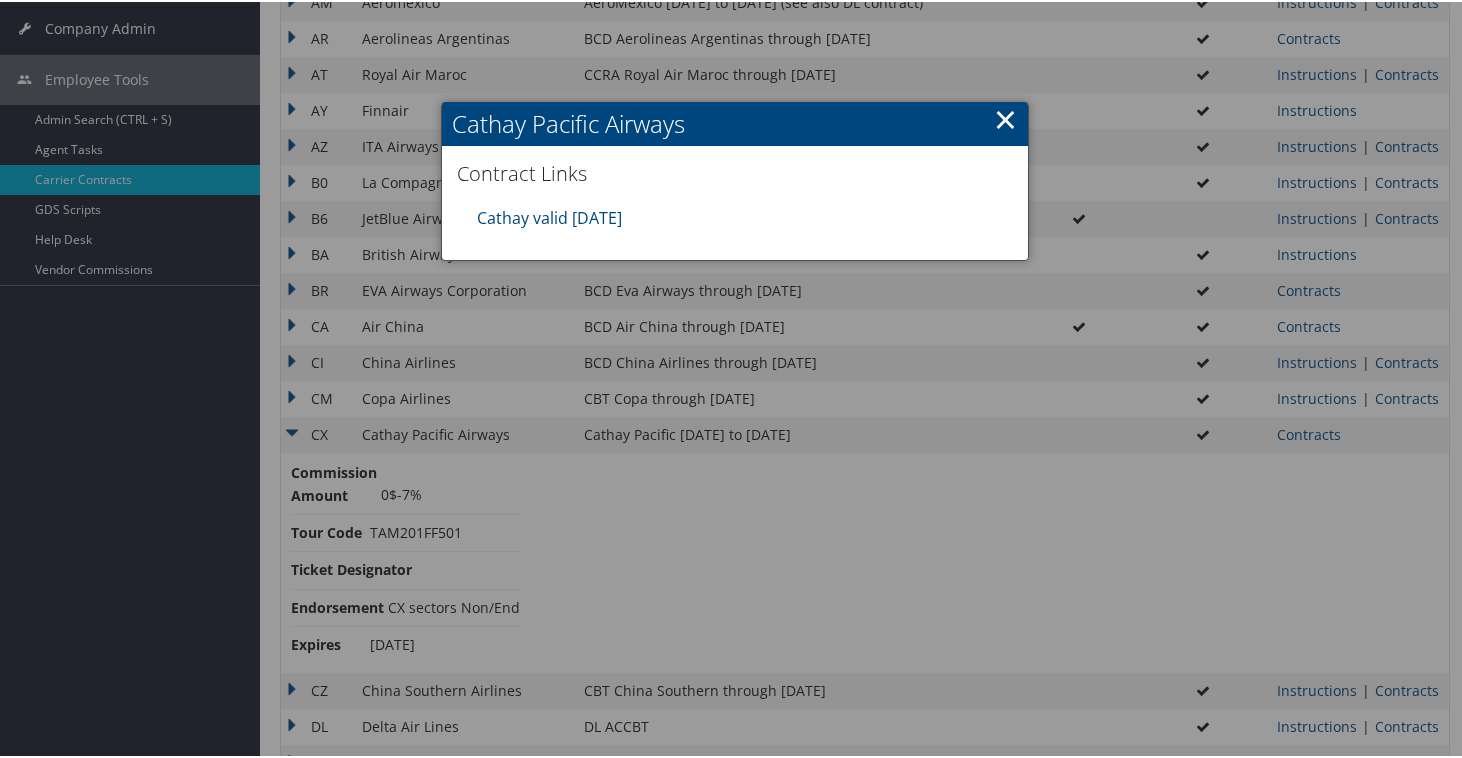click on "×" at bounding box center (1005, 117) 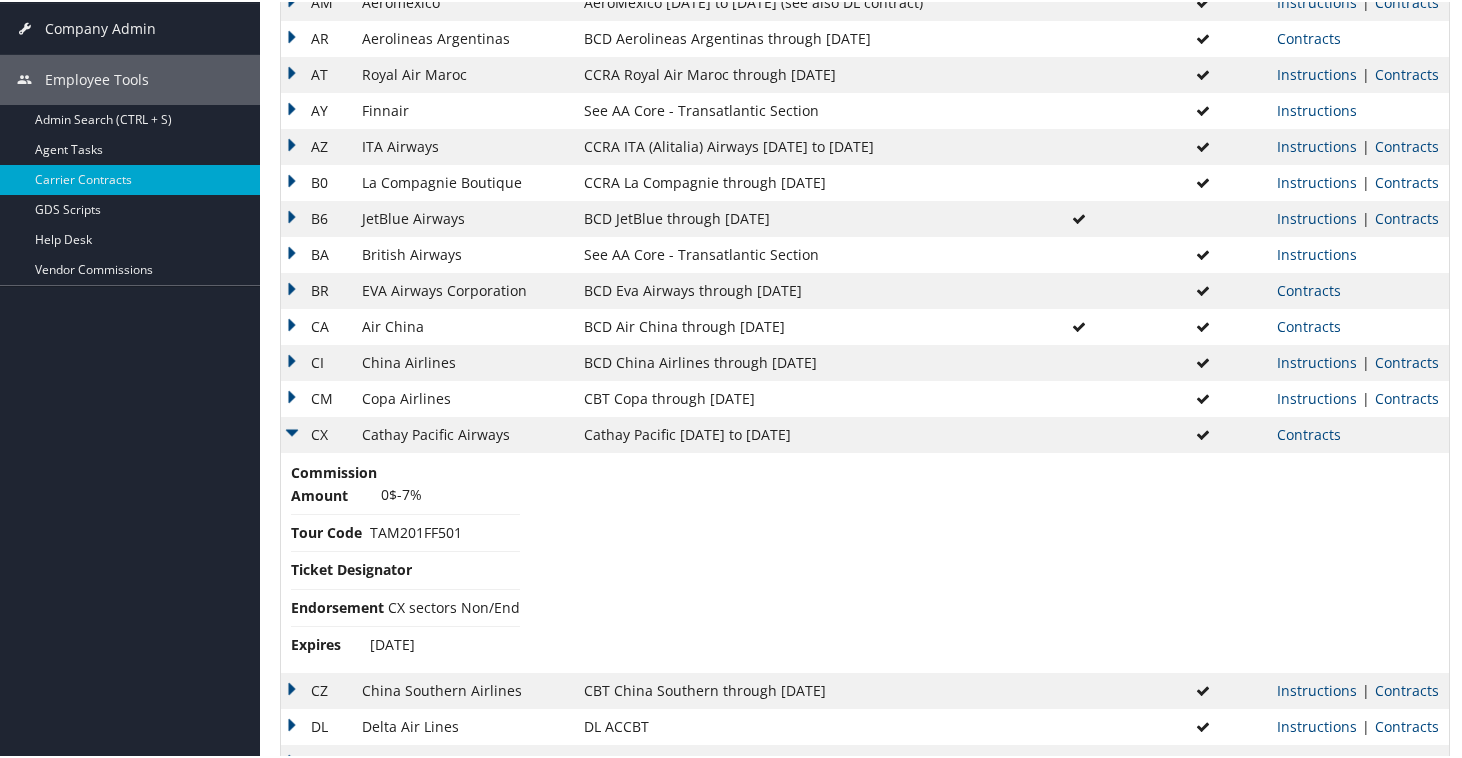 click on "CX" at bounding box center (316, 433) 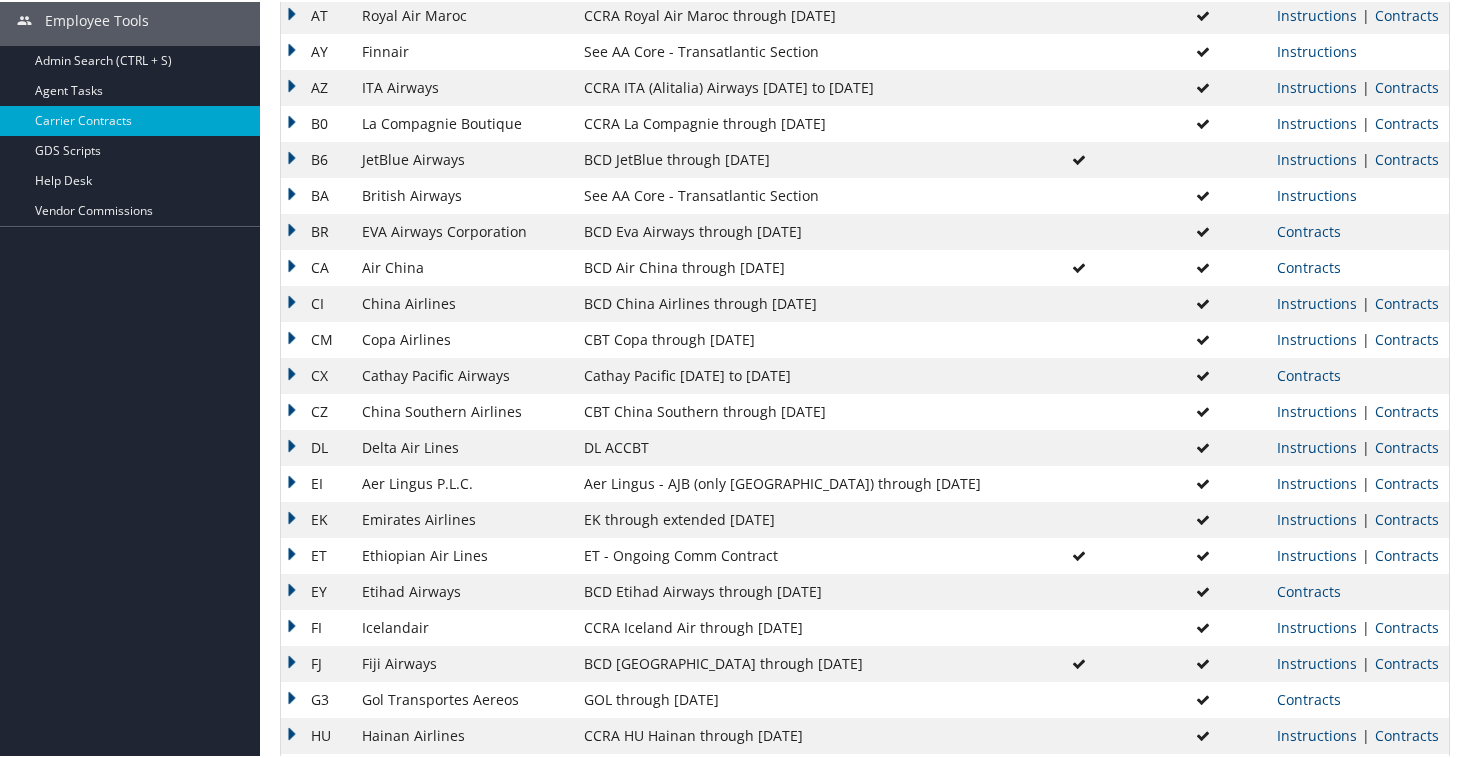 scroll, scrollTop: 474, scrollLeft: 0, axis: vertical 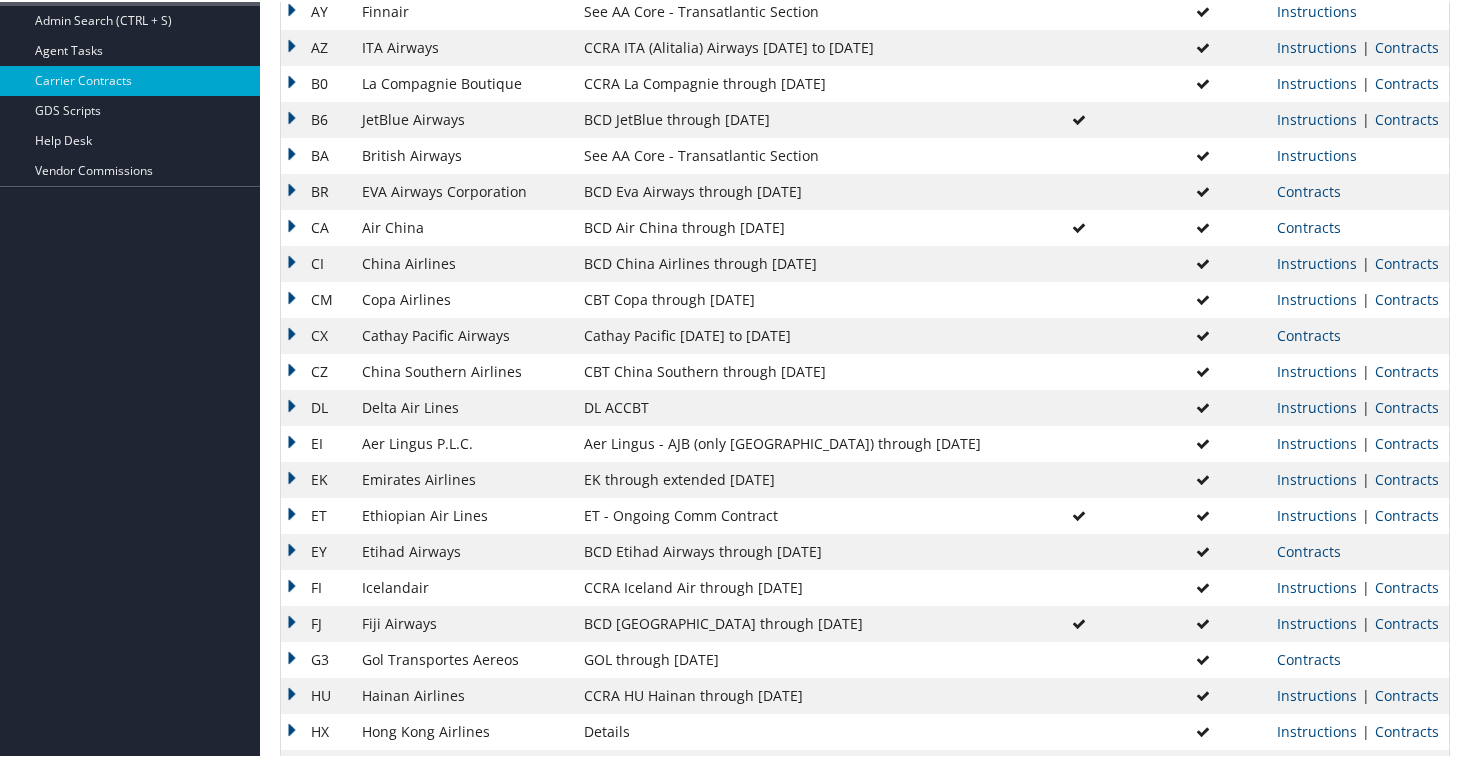 click on "EI" at bounding box center (316, 442) 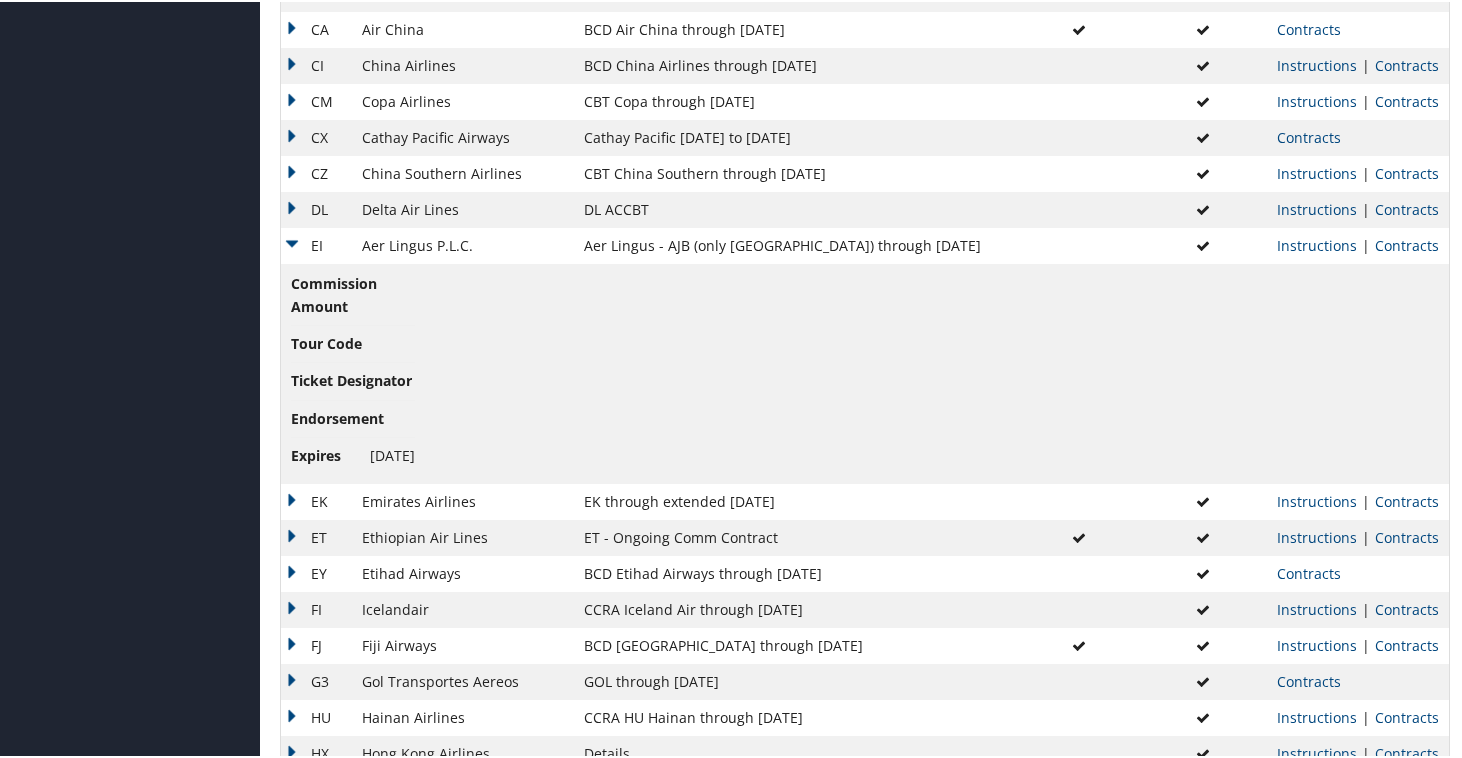 scroll, scrollTop: 676, scrollLeft: 0, axis: vertical 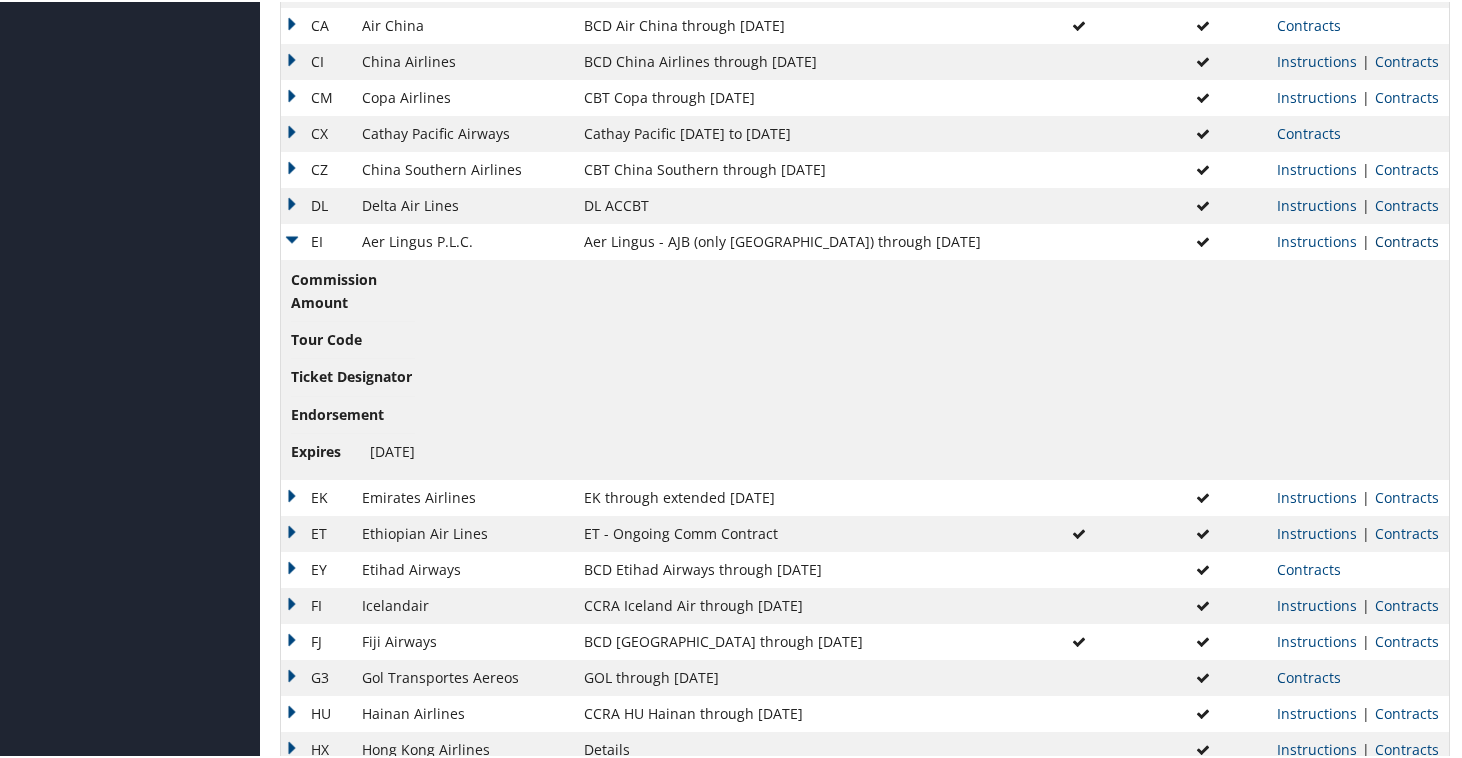 click on "Contracts" at bounding box center [1407, 239] 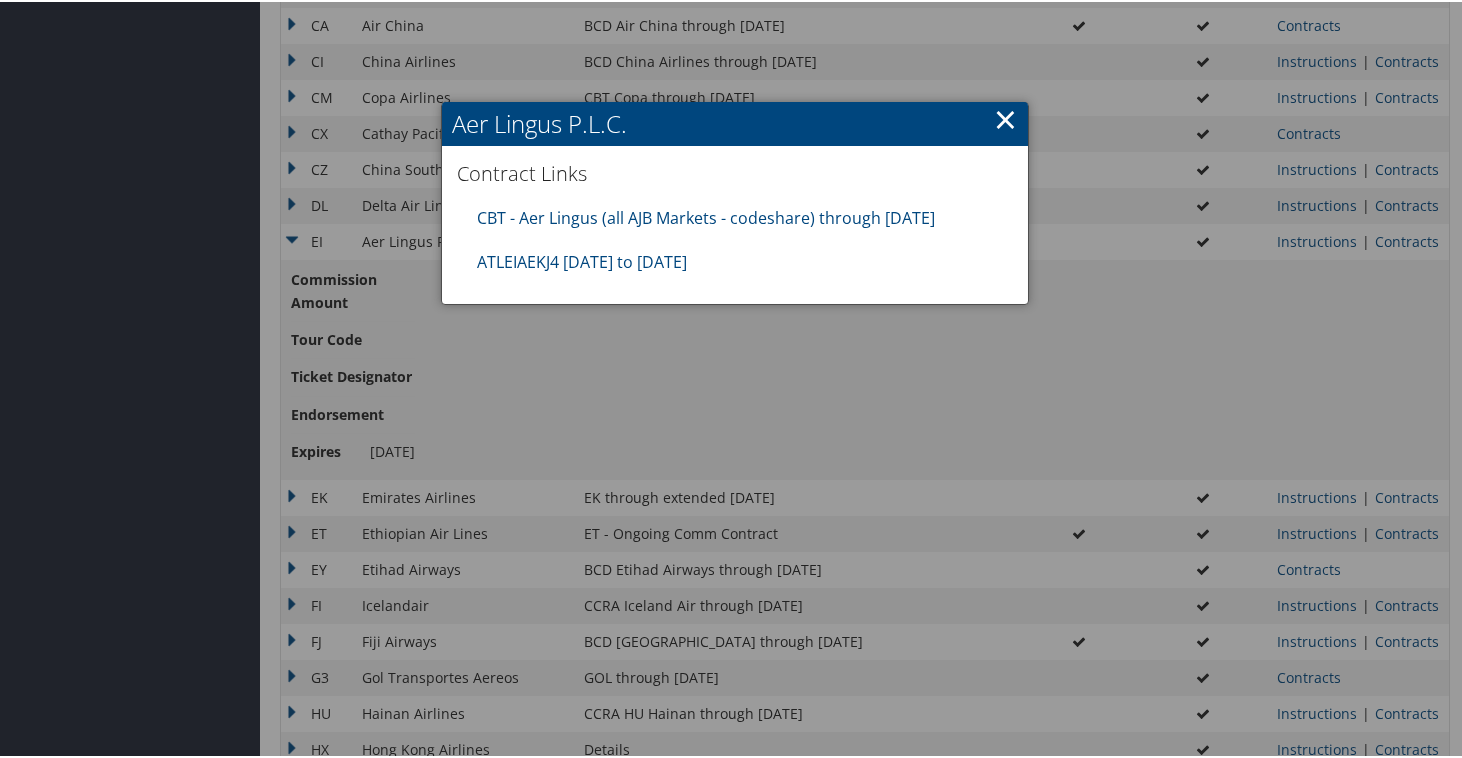click at bounding box center (735, 379) 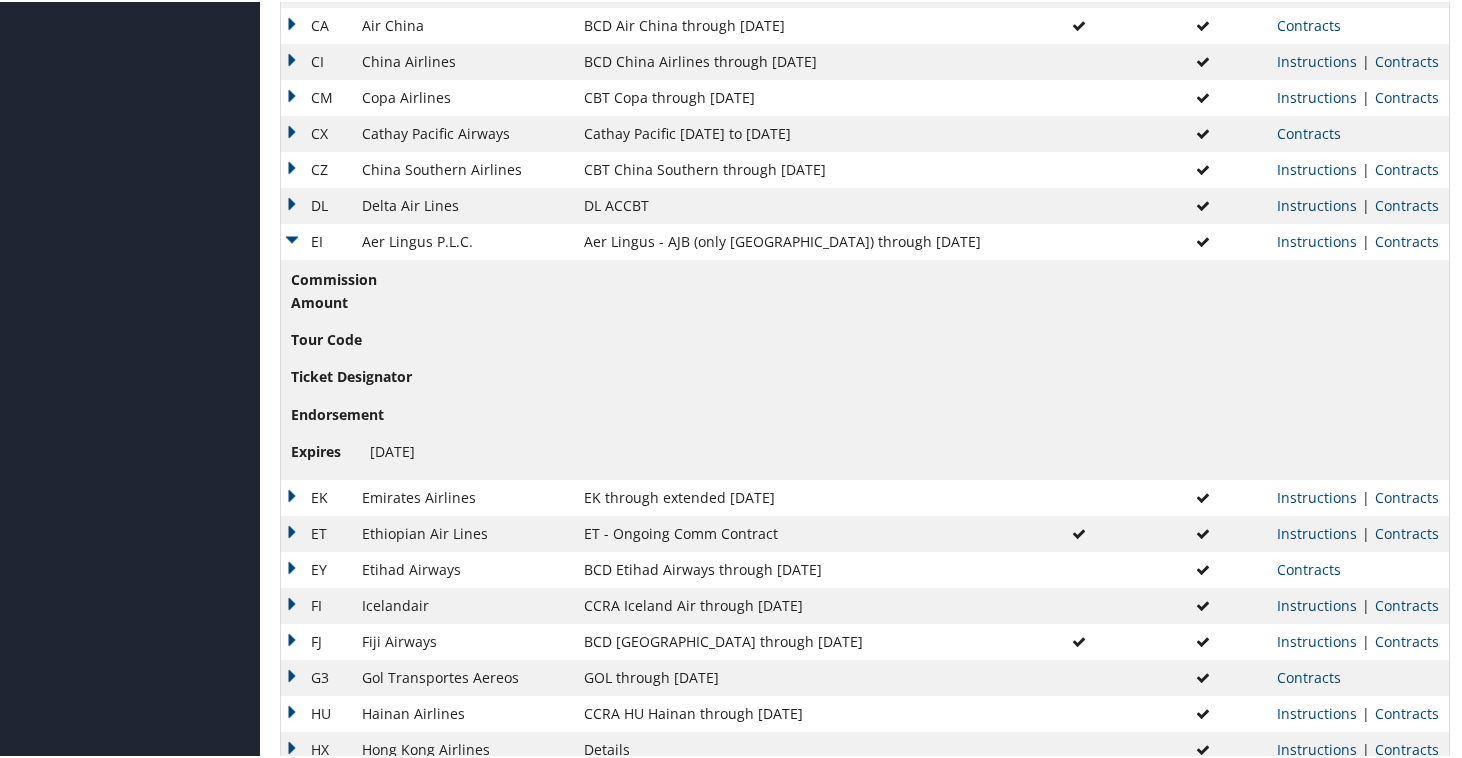 click on "EI" at bounding box center [316, 240] 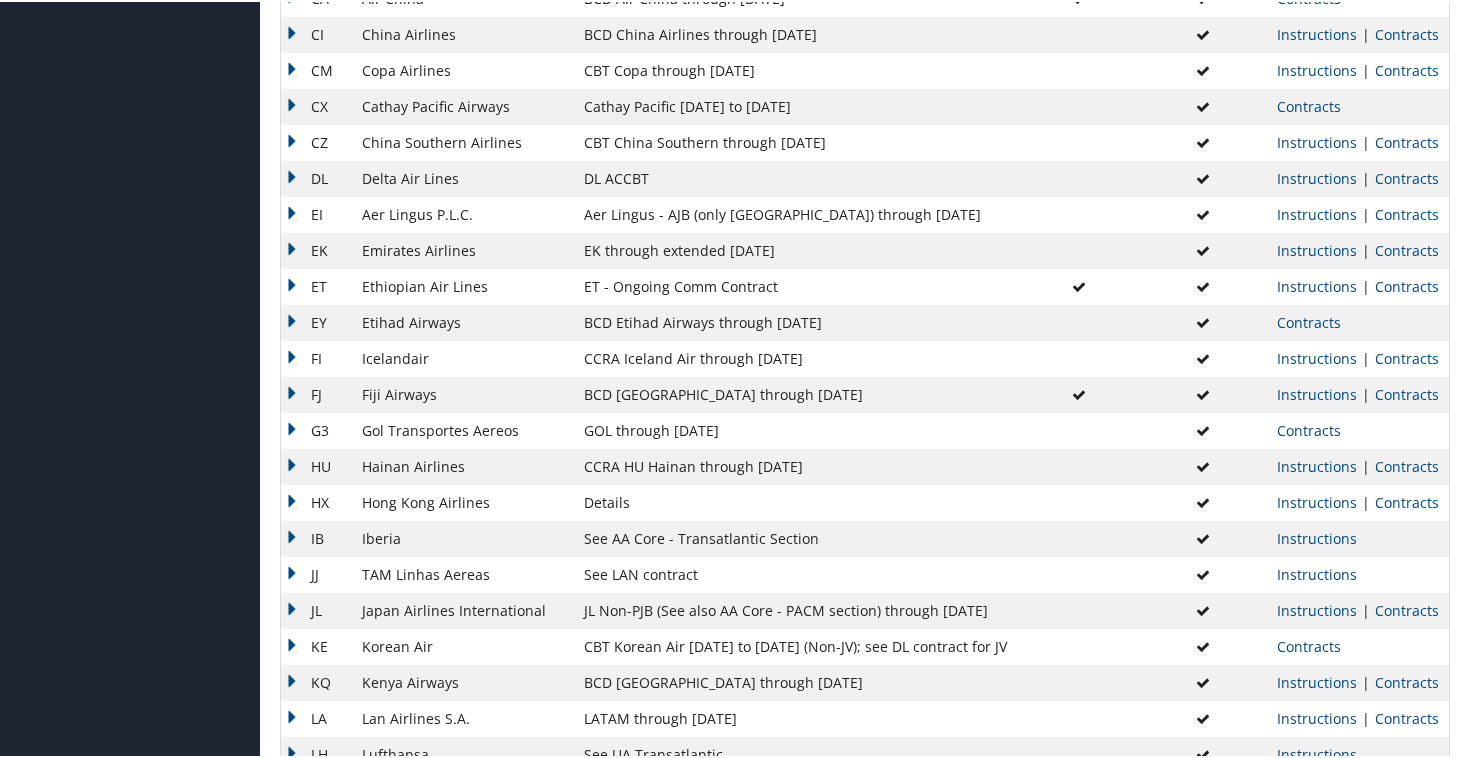 scroll, scrollTop: 698, scrollLeft: 0, axis: vertical 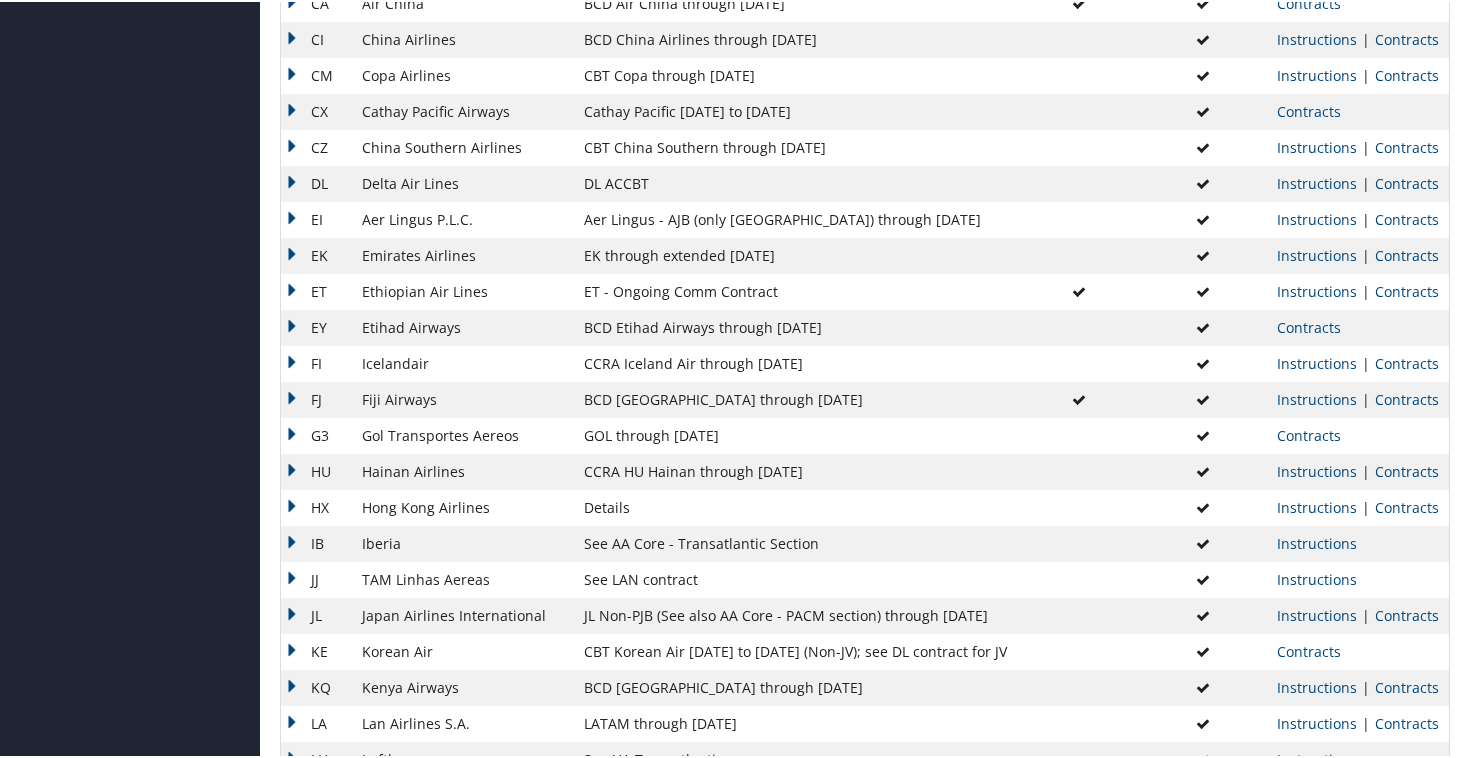 click on "EK" at bounding box center (316, 254) 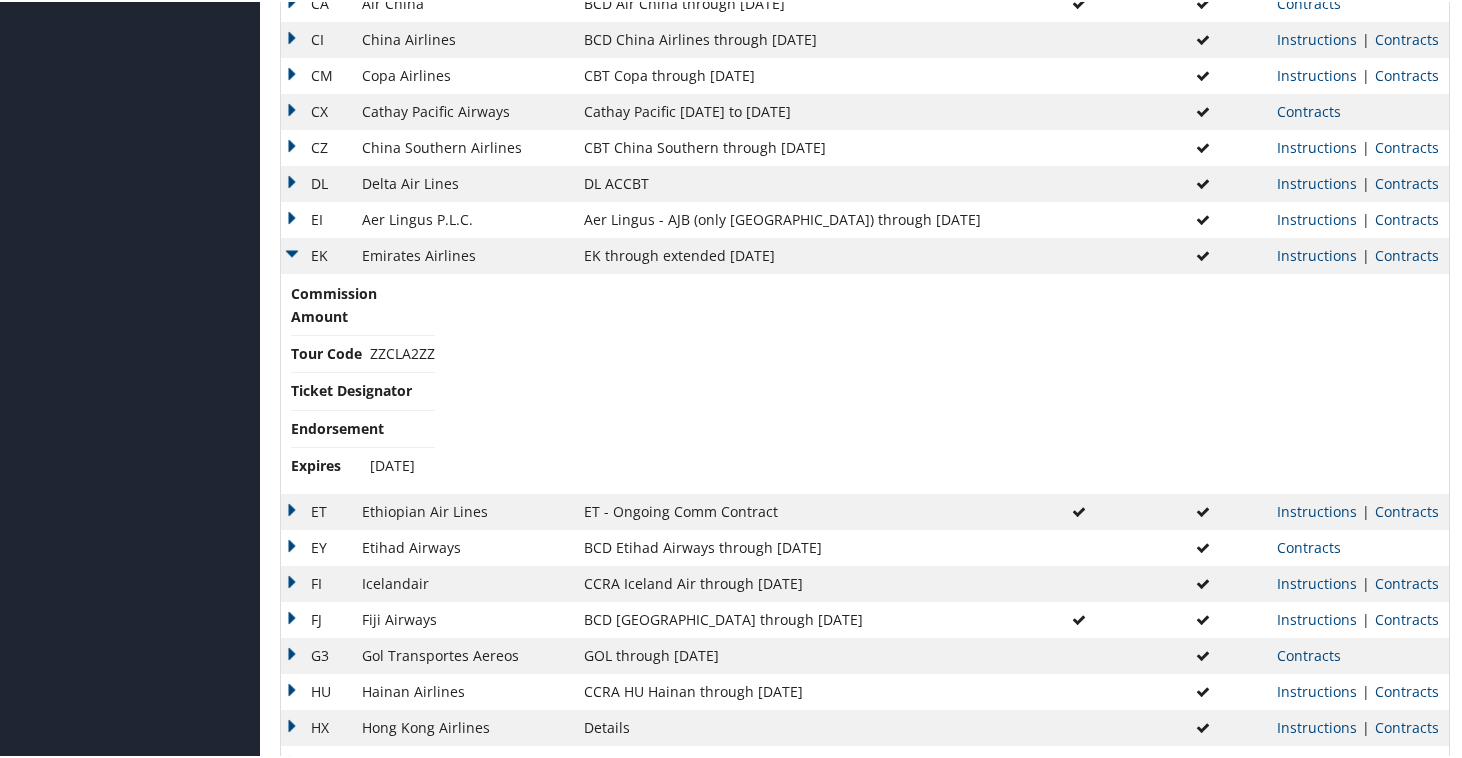 drag, startPoint x: 463, startPoint y: 466, endPoint x: 367, endPoint y: 466, distance: 96 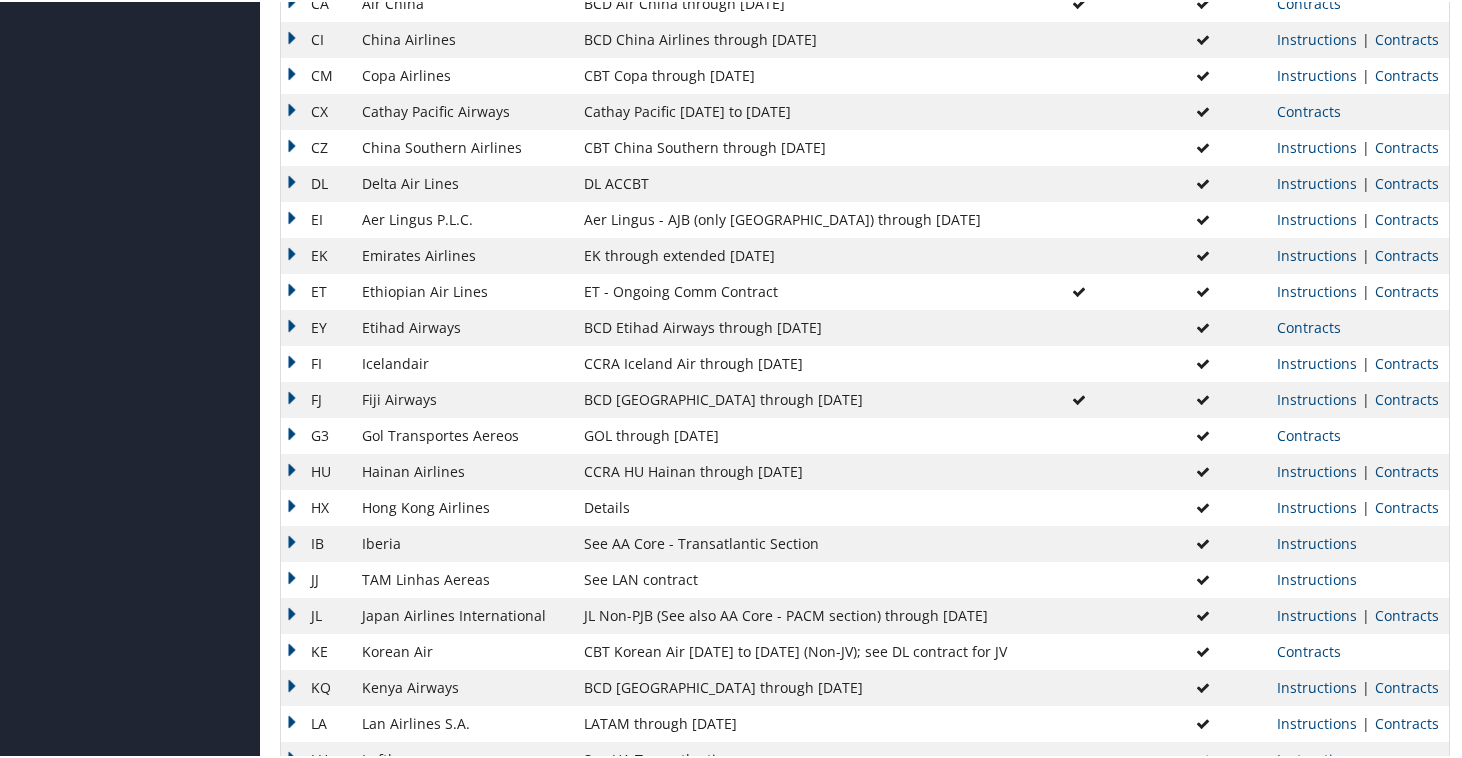 click on "EY" at bounding box center (316, 326) 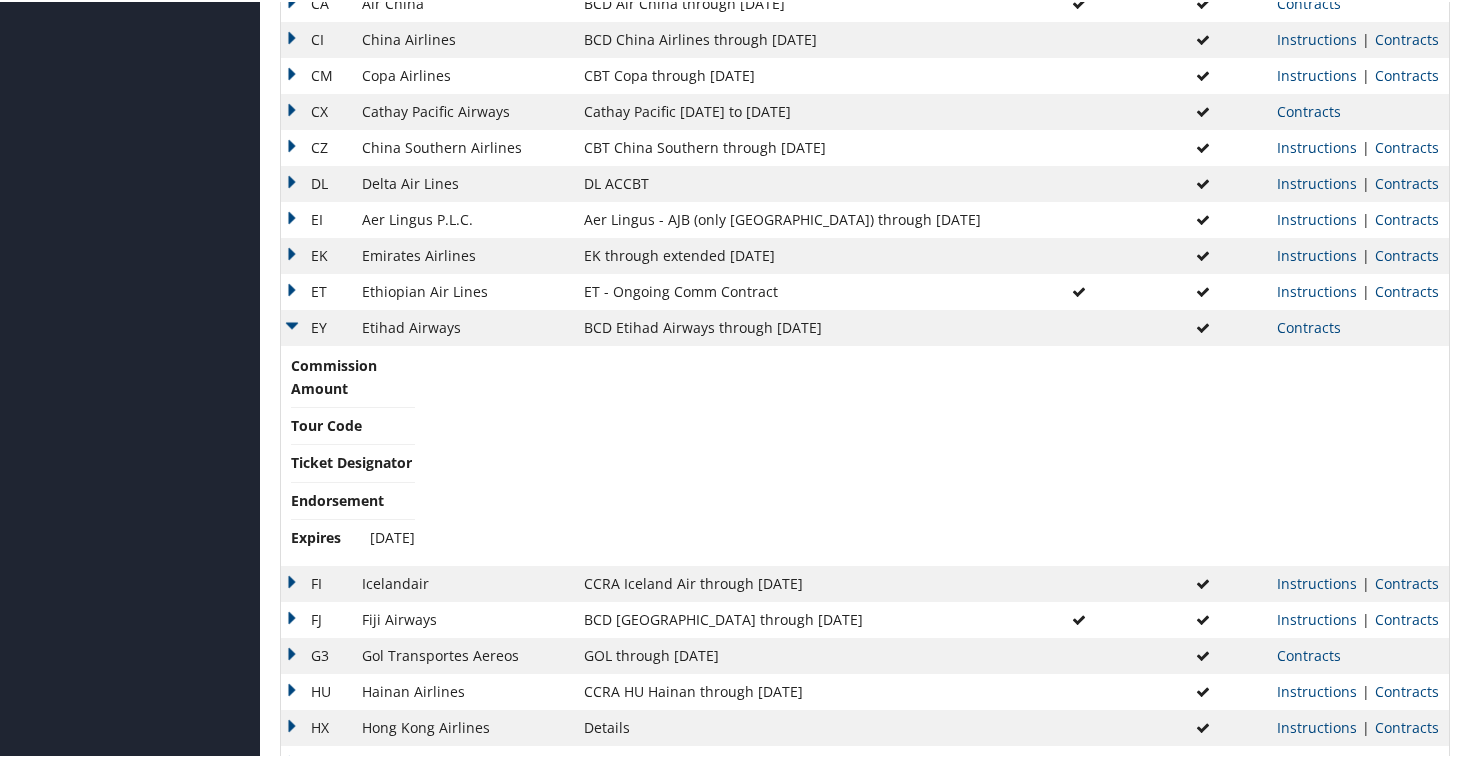 drag, startPoint x: 458, startPoint y: 535, endPoint x: 370, endPoint y: 537, distance: 88.02273 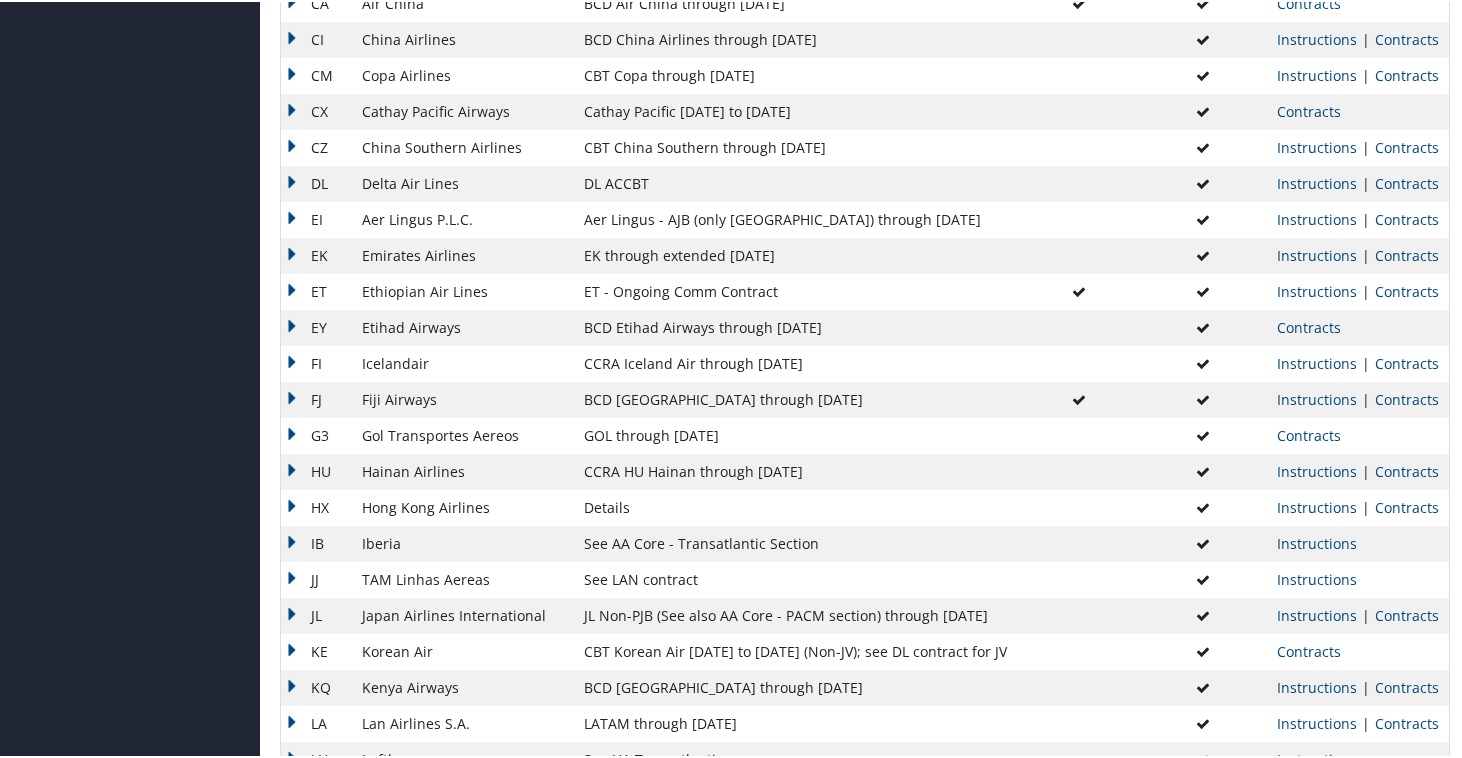 click on "JL" at bounding box center (316, 614) 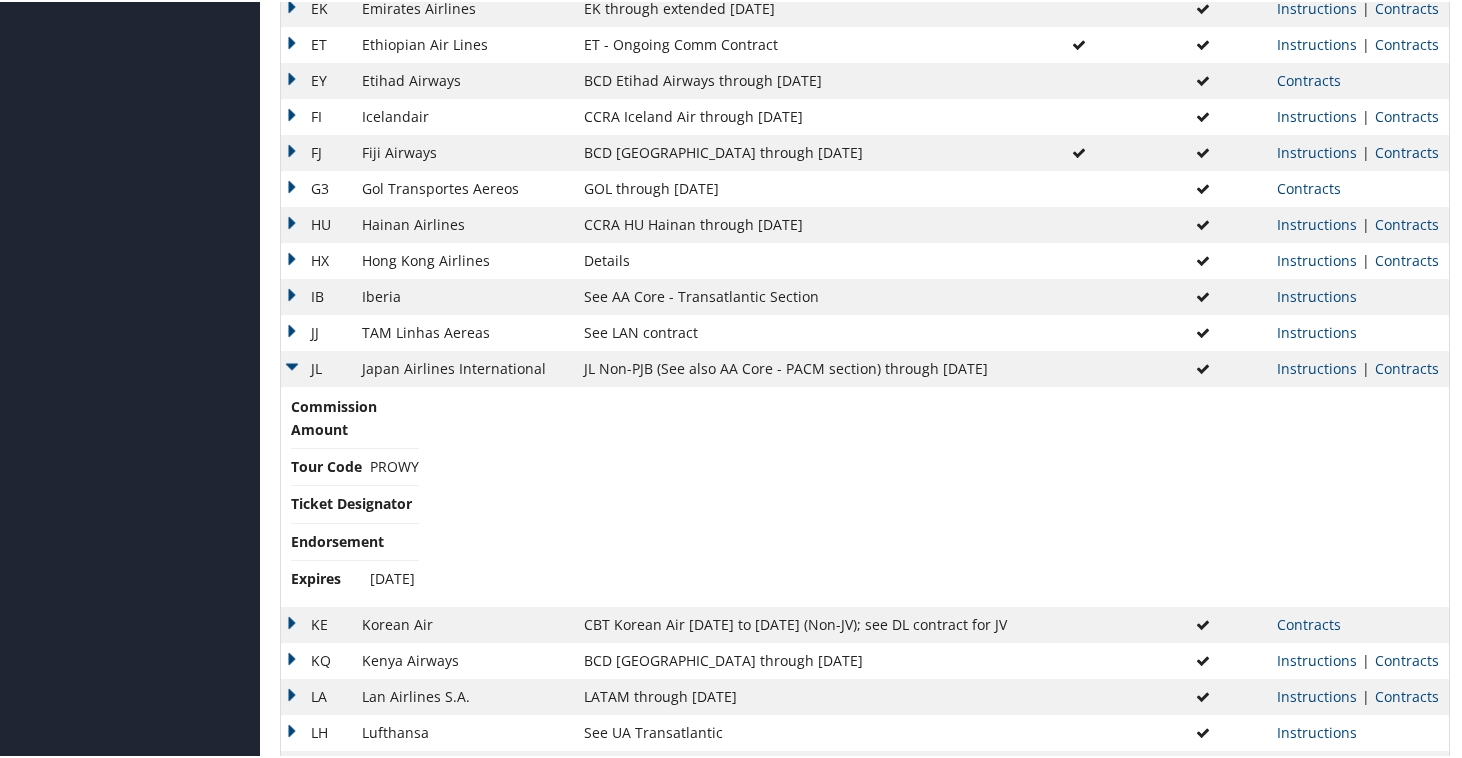 scroll, scrollTop: 947, scrollLeft: 0, axis: vertical 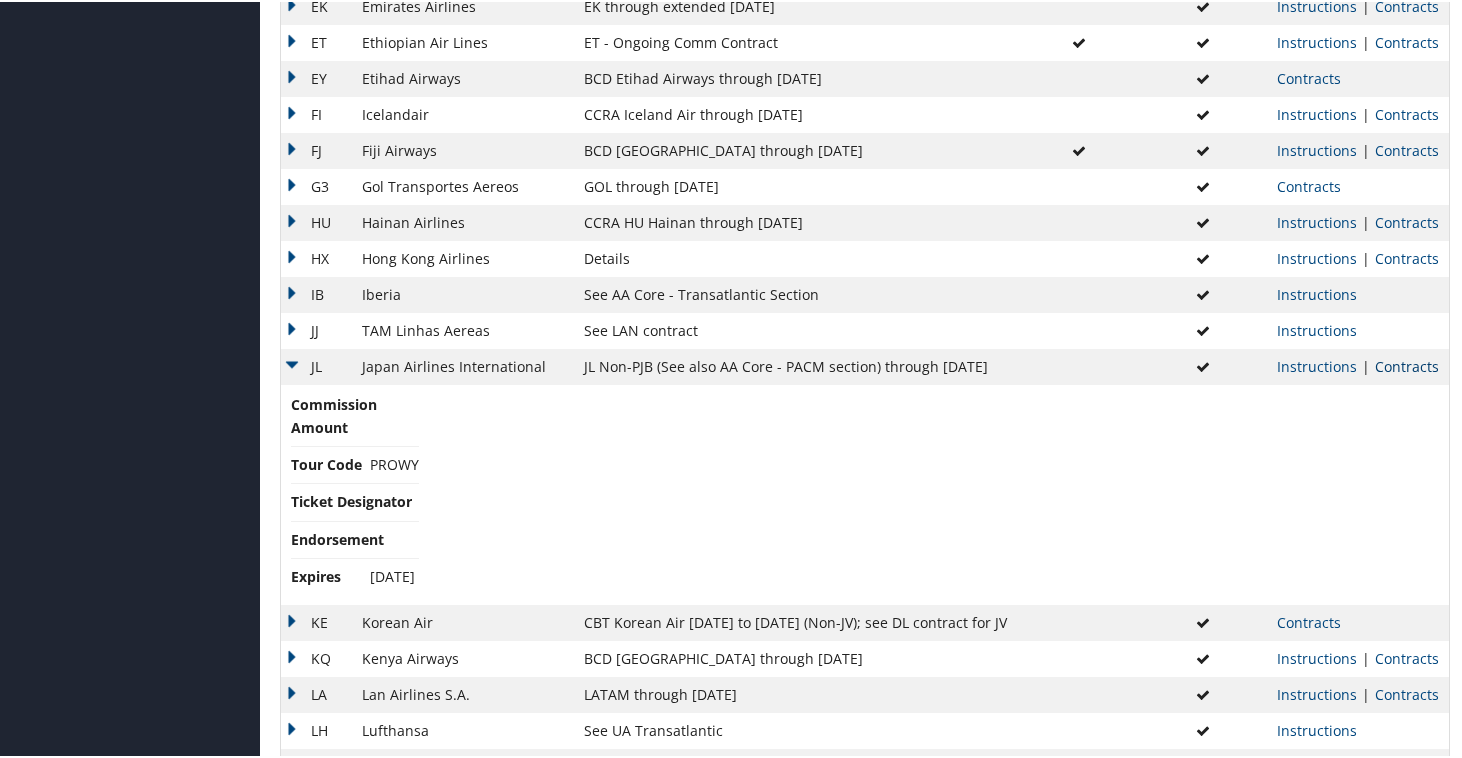 click on "Contracts" at bounding box center [1407, 364] 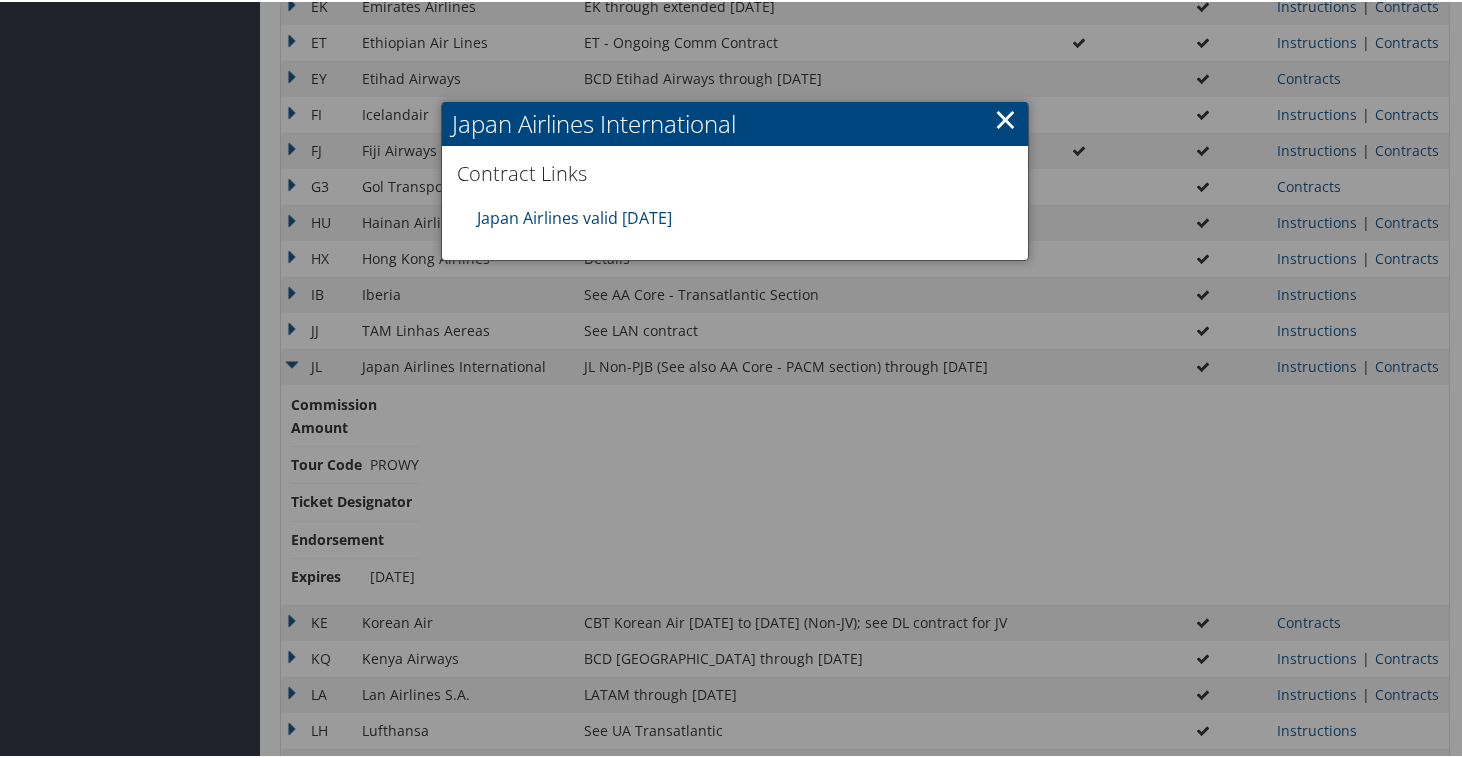 click at bounding box center (735, 379) 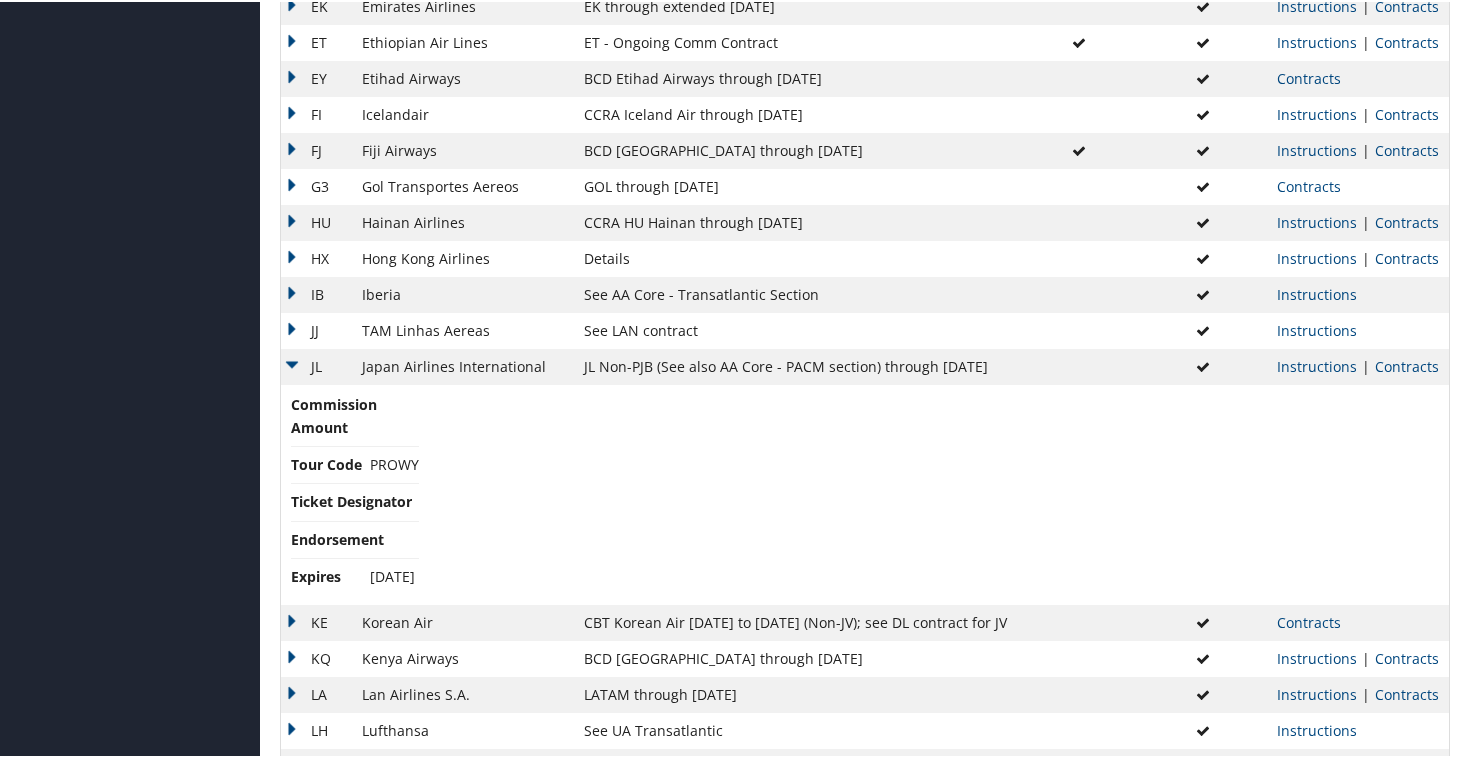 click on "JL" at bounding box center (316, 365) 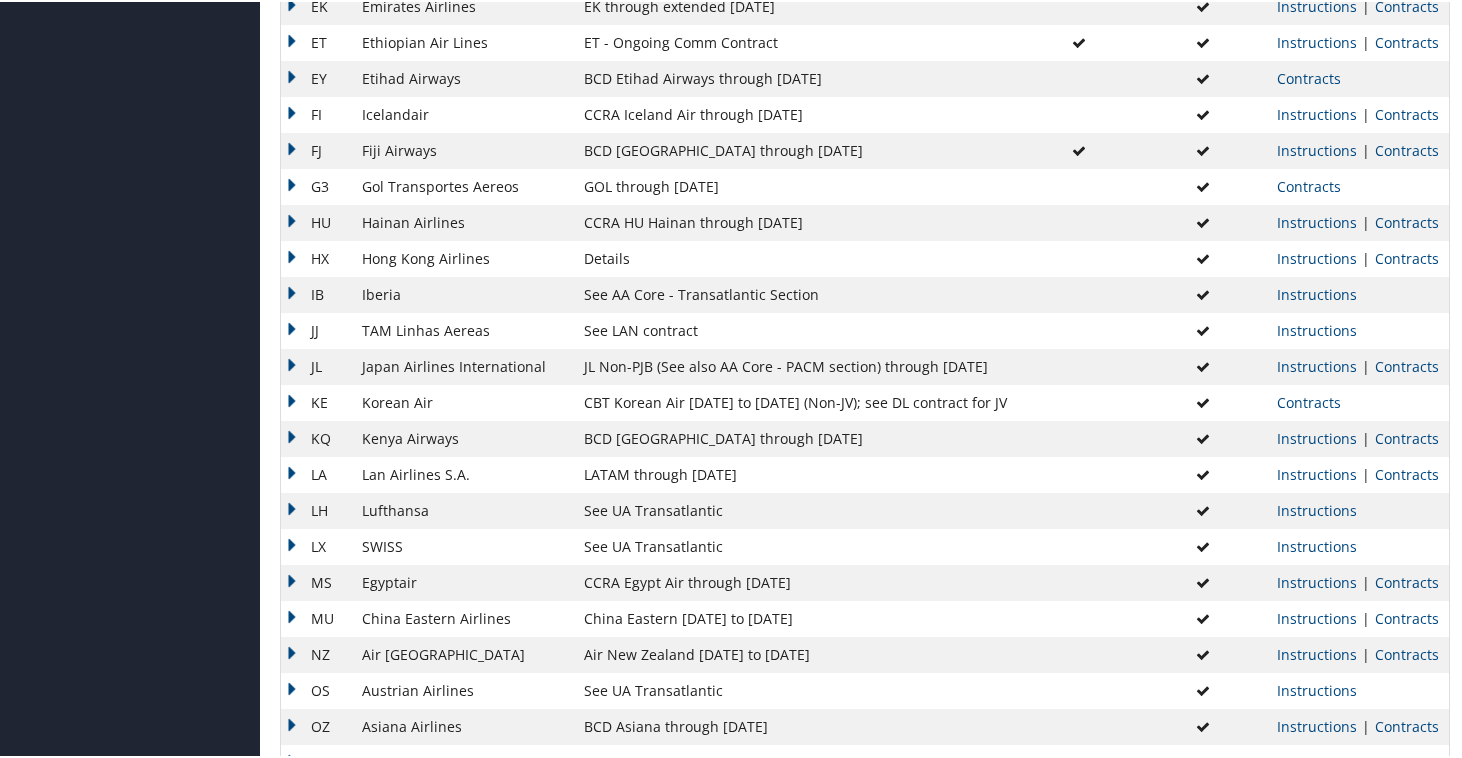 scroll, scrollTop: 983, scrollLeft: 0, axis: vertical 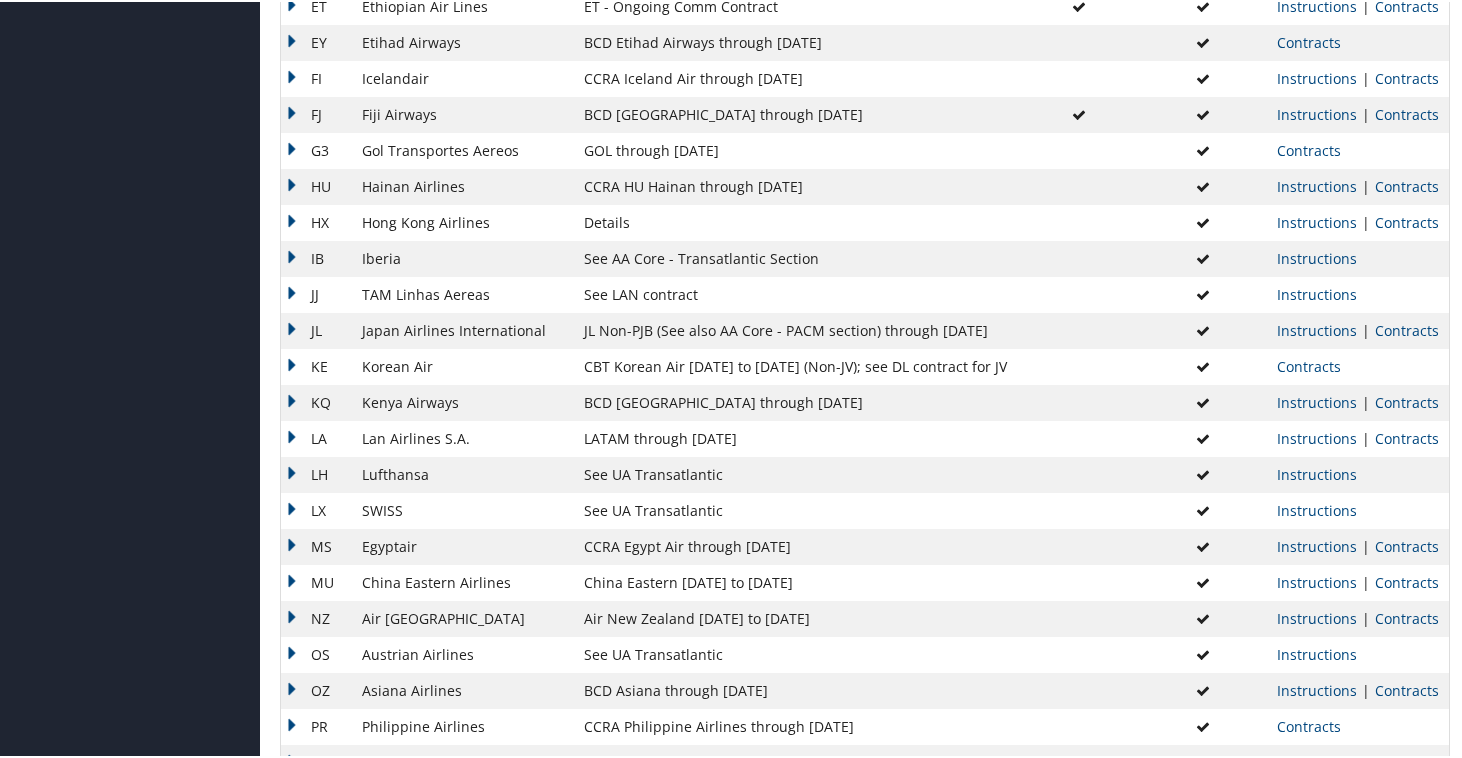 click on "MS" at bounding box center (316, 545) 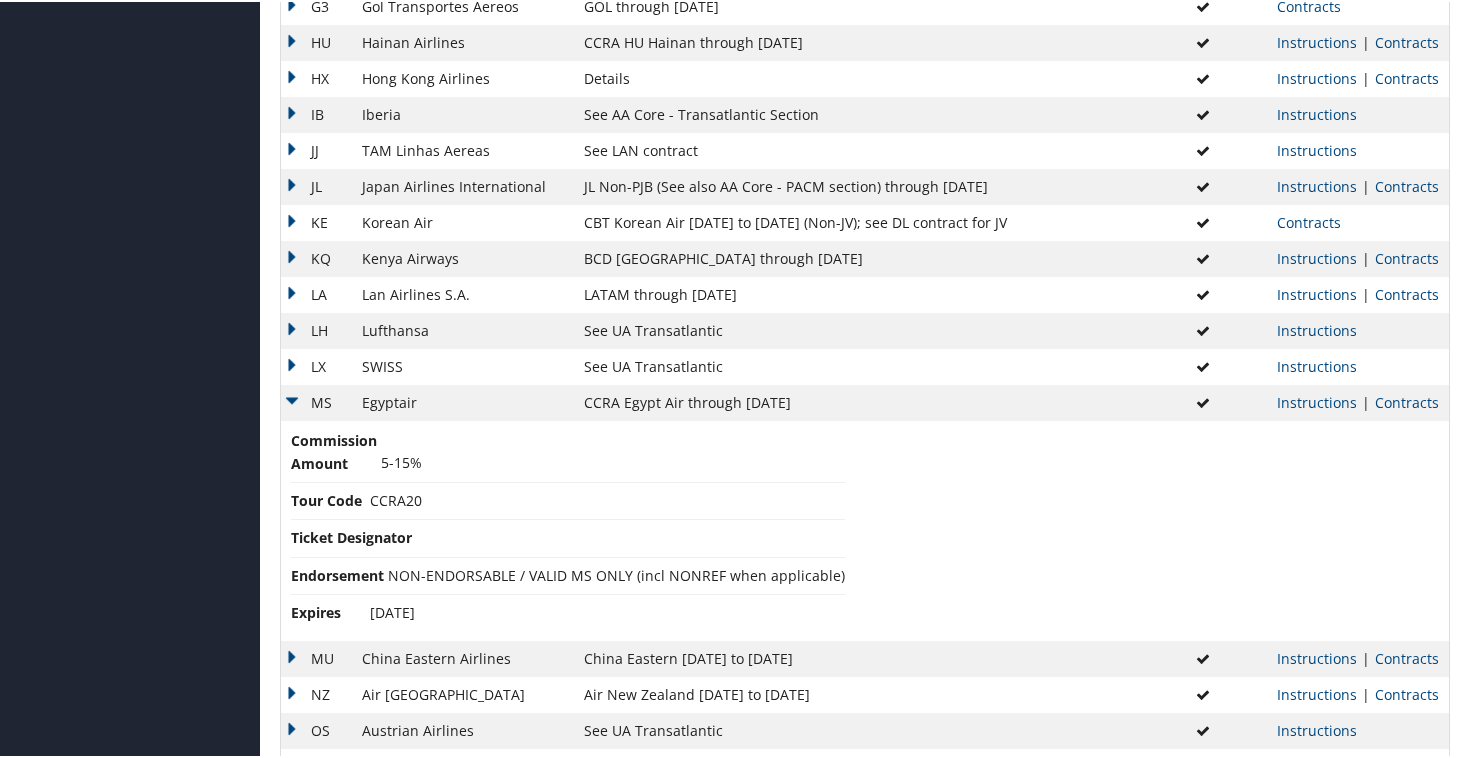 scroll, scrollTop: 1130, scrollLeft: 0, axis: vertical 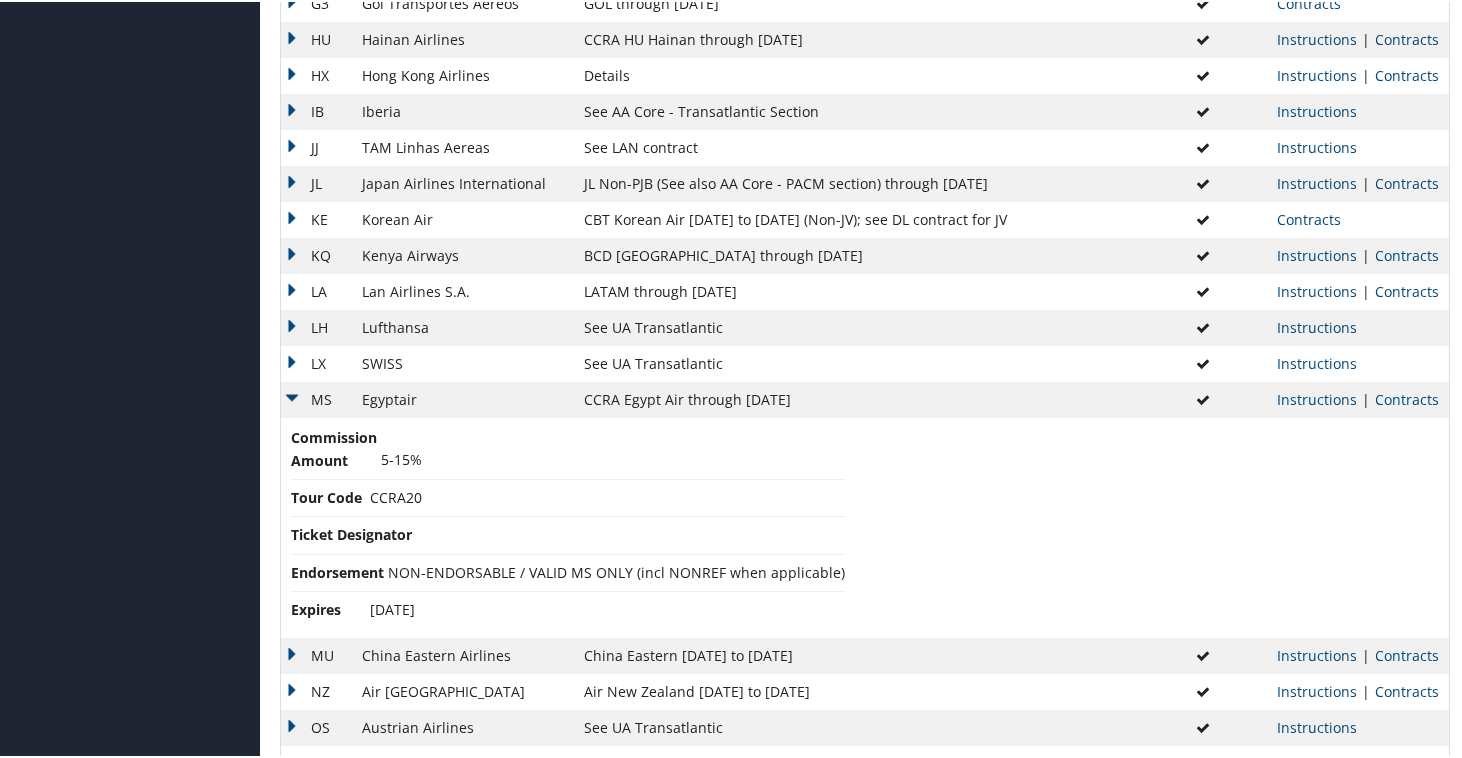drag, startPoint x: 798, startPoint y: 400, endPoint x: 717, endPoint y: 403, distance: 81.055534 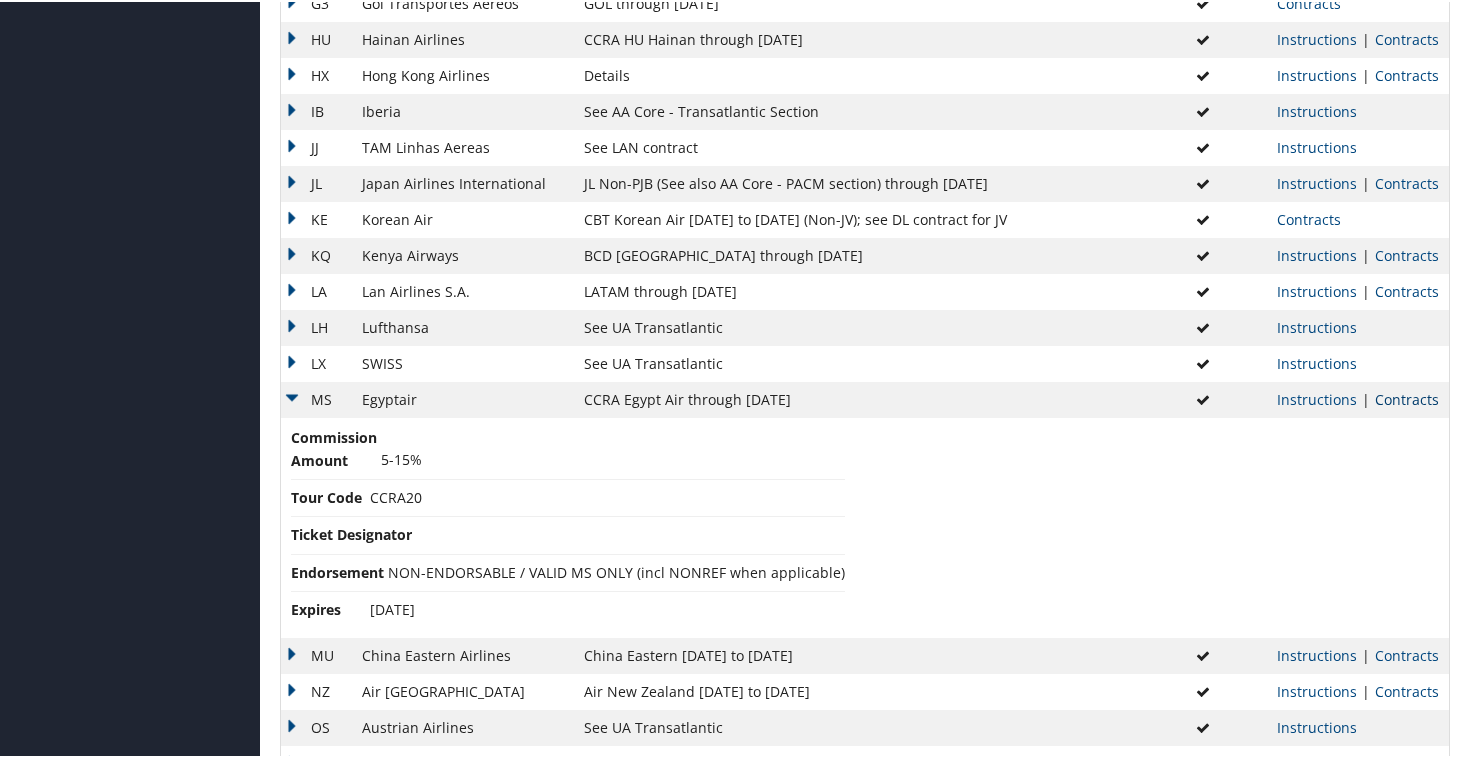 click on "Contracts" at bounding box center [1407, 397] 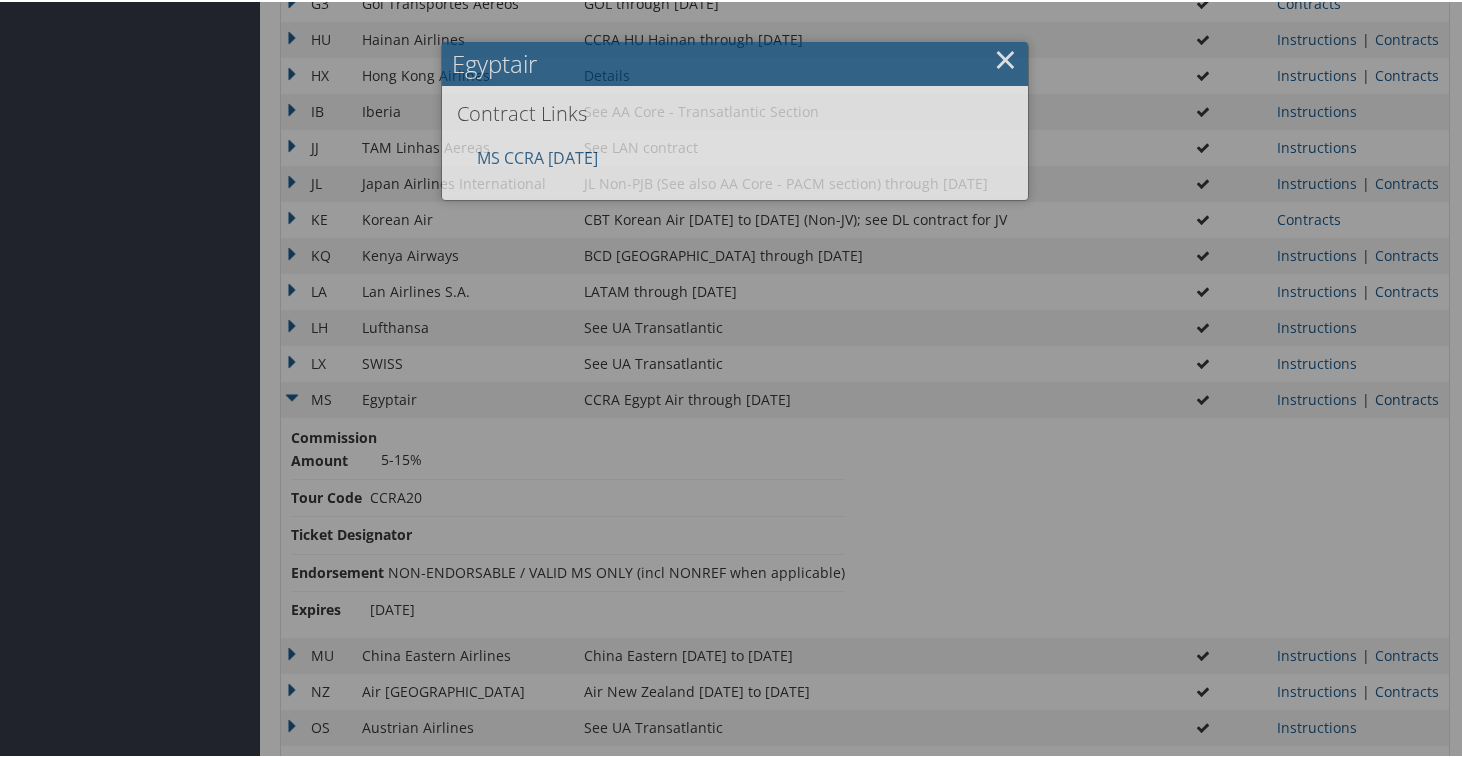 click at bounding box center [735, 379] 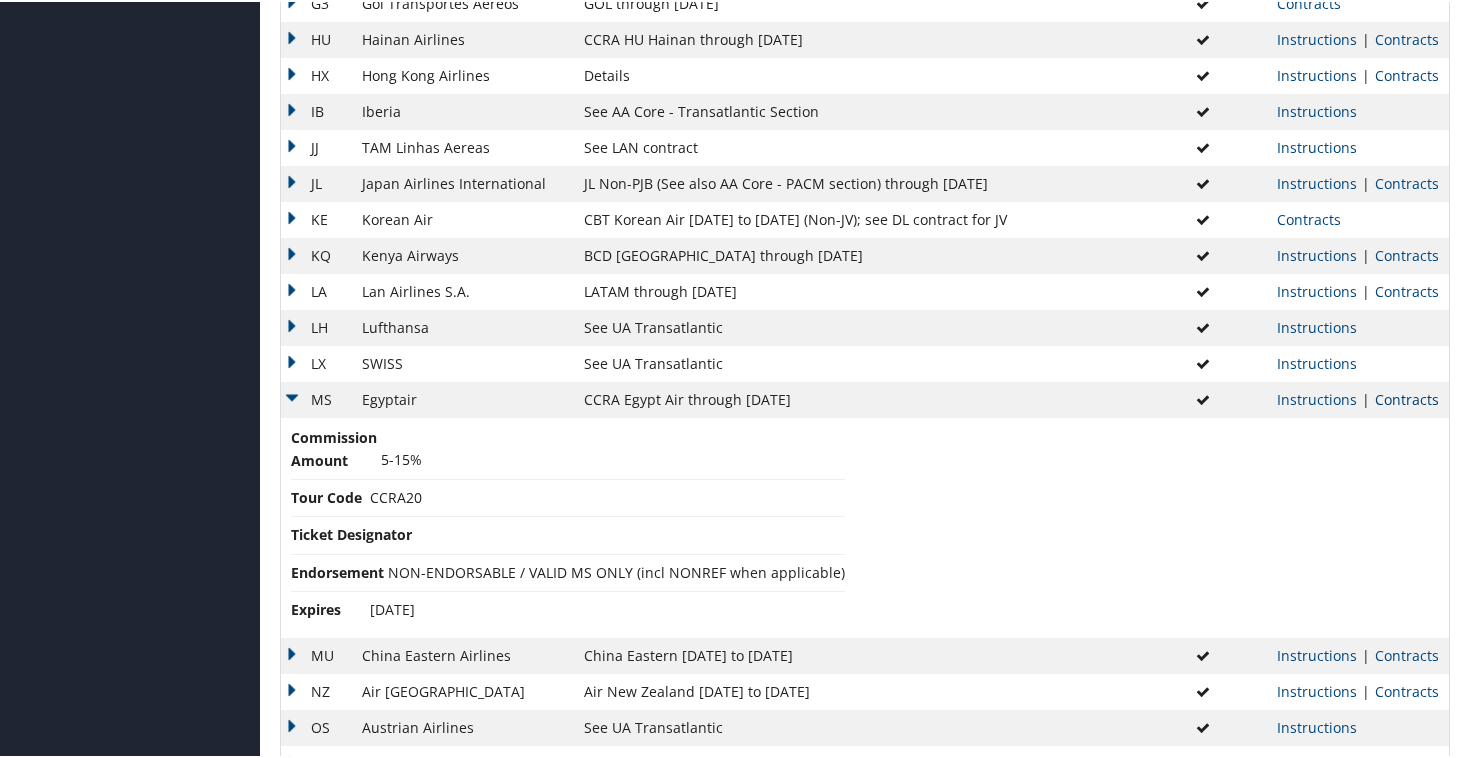 click on "Contracts" at bounding box center (1407, 397) 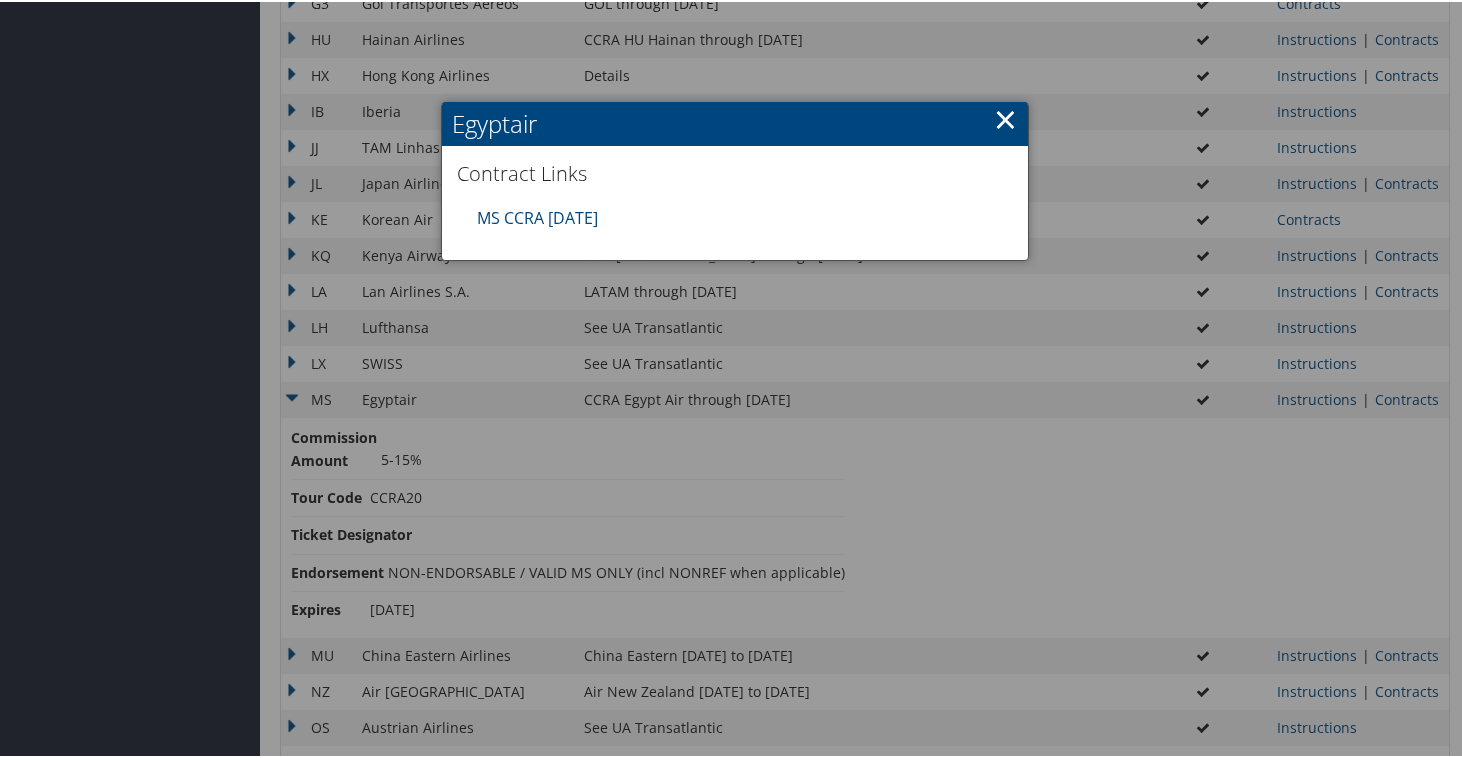 click on "×" at bounding box center (1005, 117) 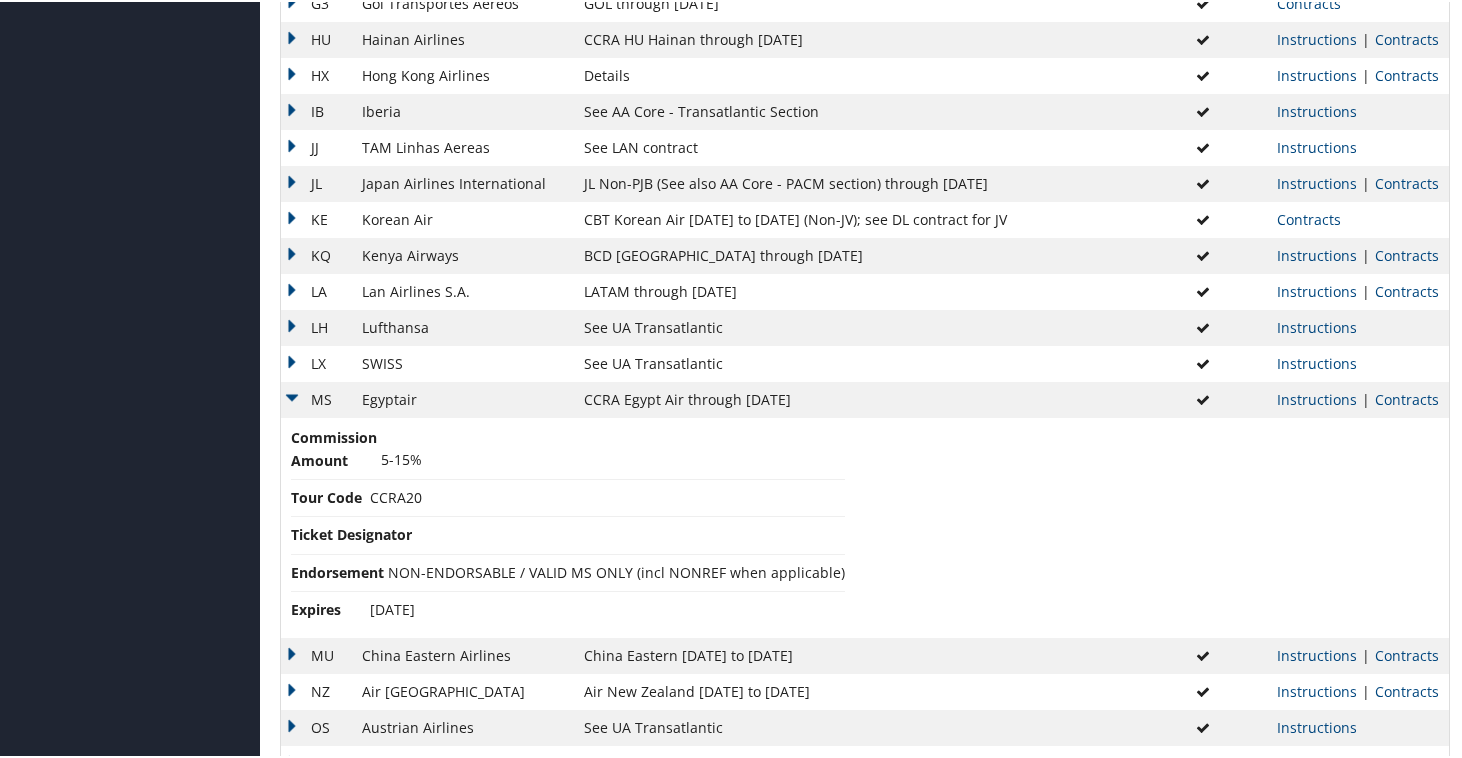 click on "MS" at bounding box center [316, 398] 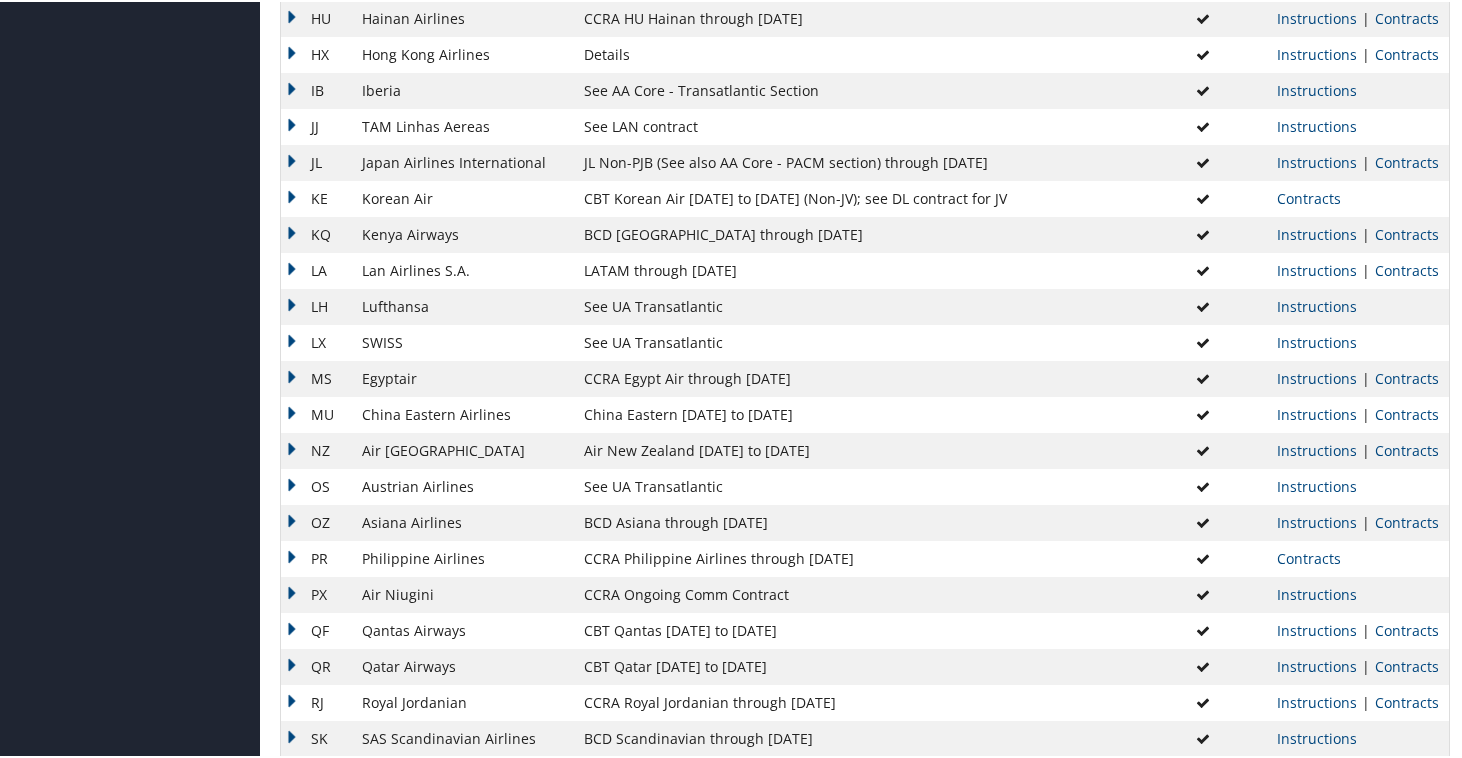 scroll, scrollTop: 1167, scrollLeft: 0, axis: vertical 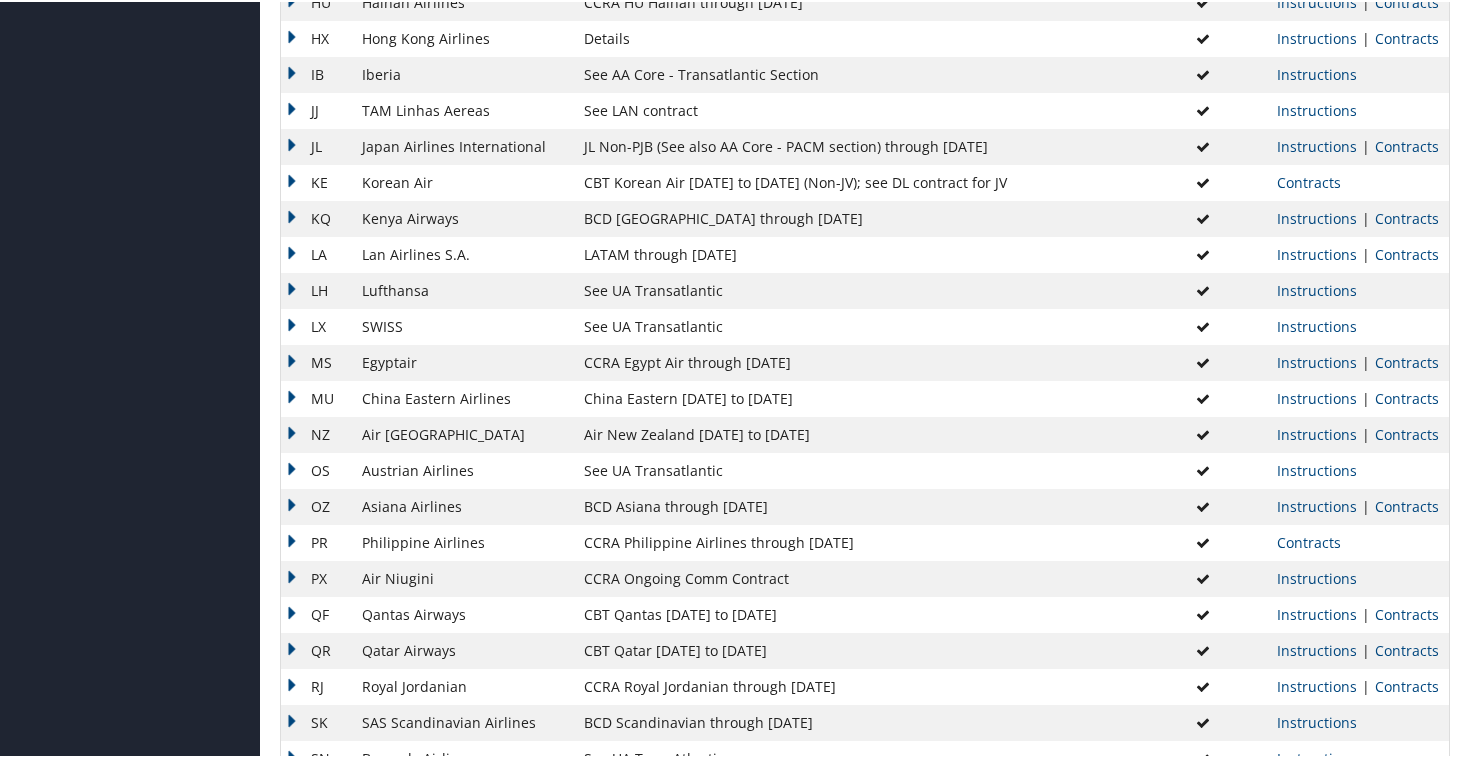 click on "MU" at bounding box center [316, 397] 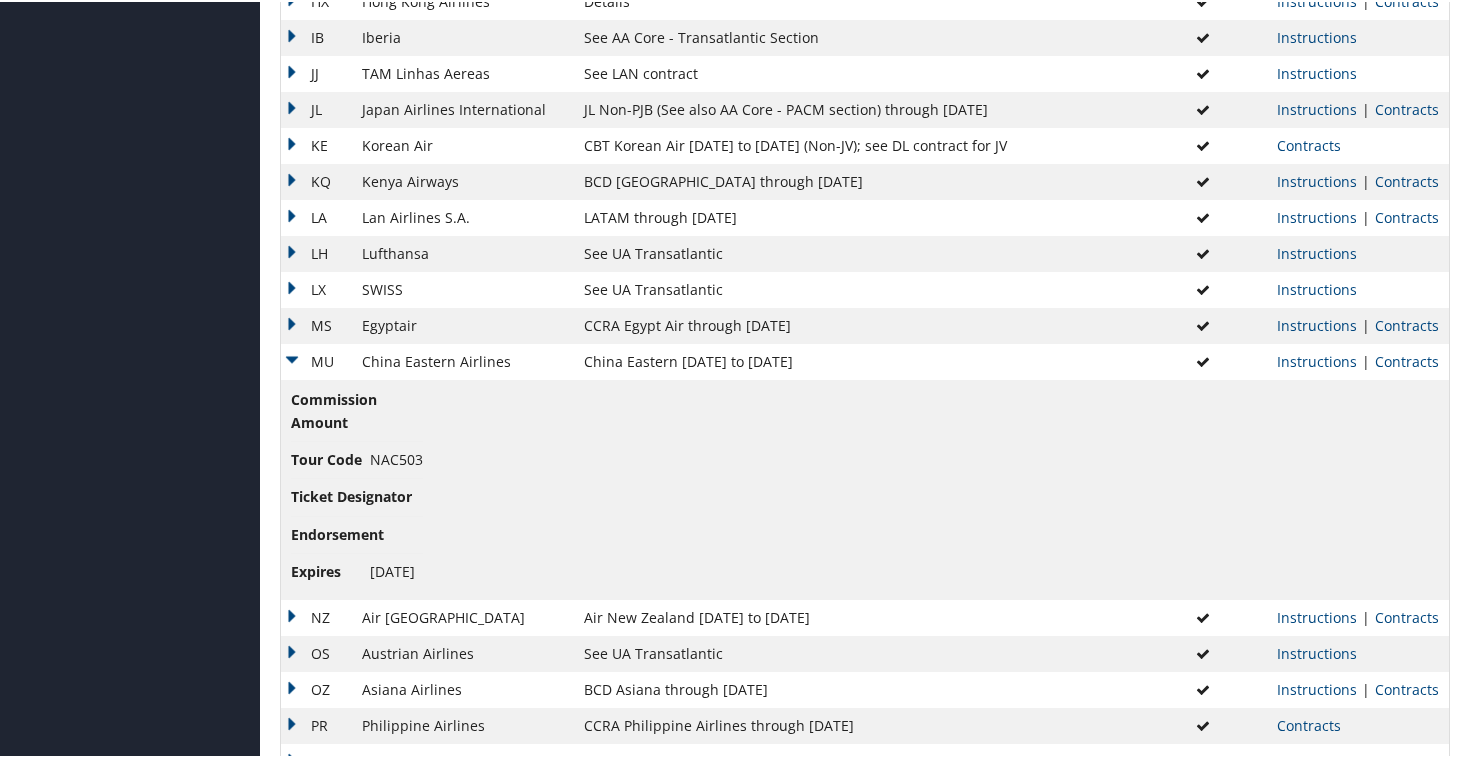 scroll, scrollTop: 1207, scrollLeft: 0, axis: vertical 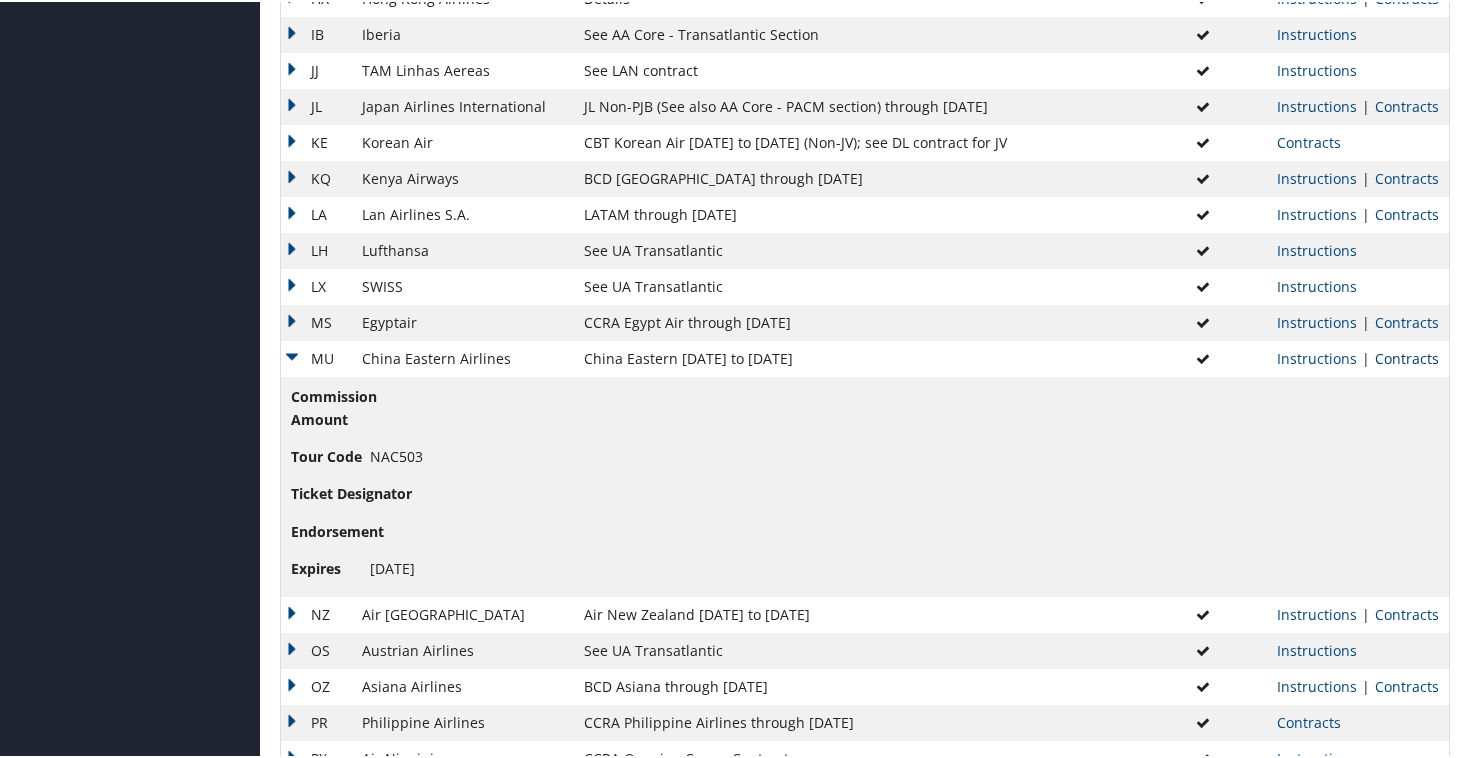 click on "Contracts" at bounding box center [1407, 356] 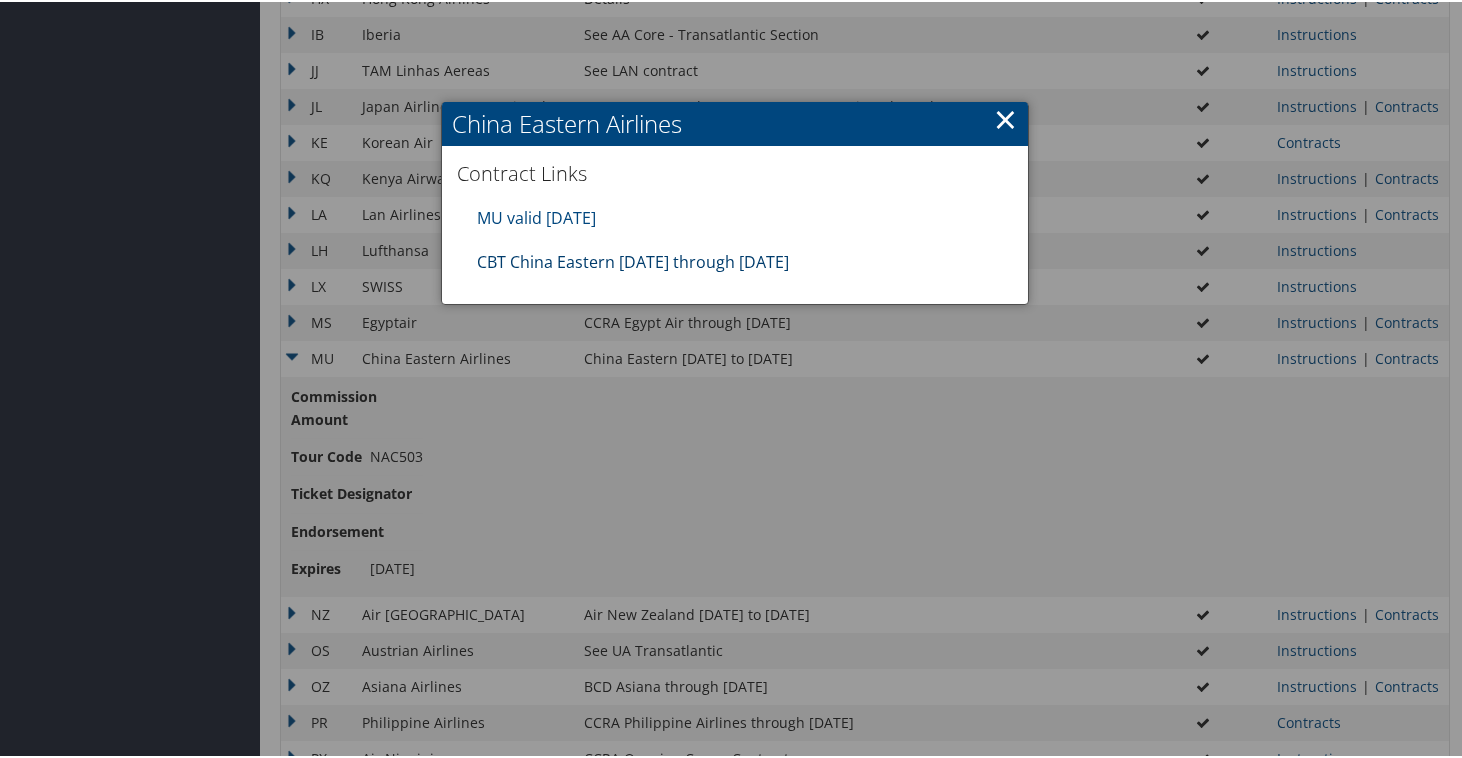 click on "CBT China Eastern 07.01.25 through 09.30.25" at bounding box center (633, 260) 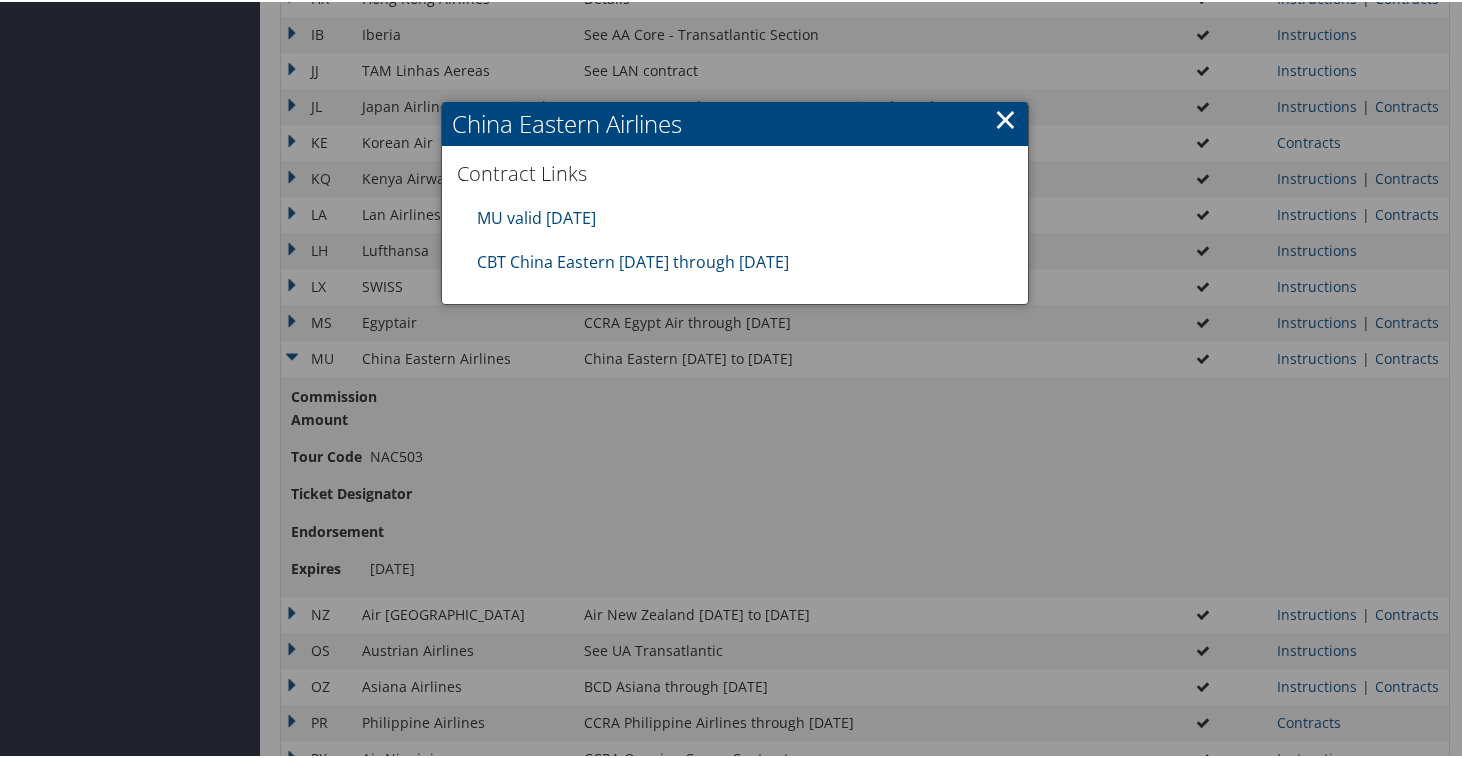 click on "×" at bounding box center (1005, 117) 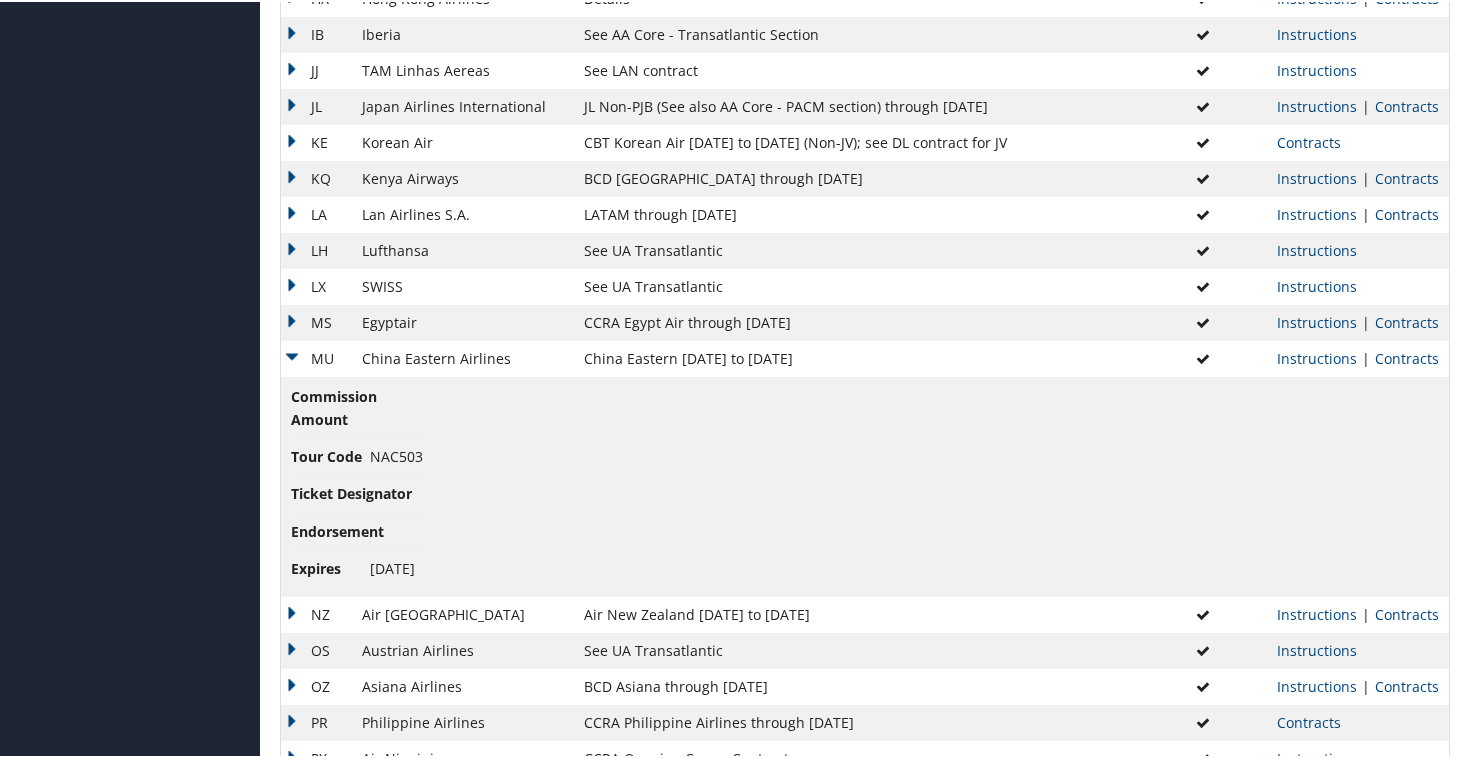 click on "MU" at bounding box center (316, 357) 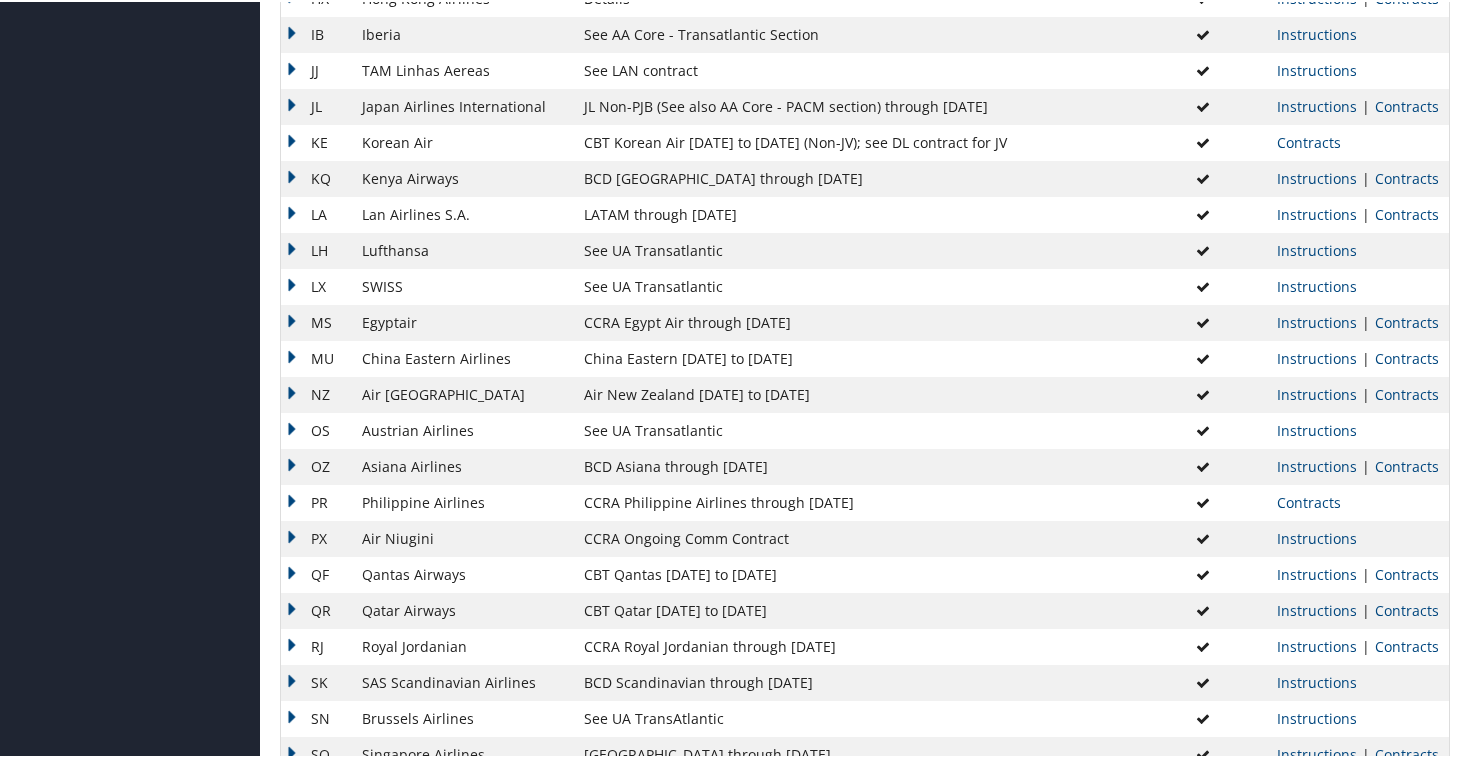 click on "NZ" at bounding box center [316, 393] 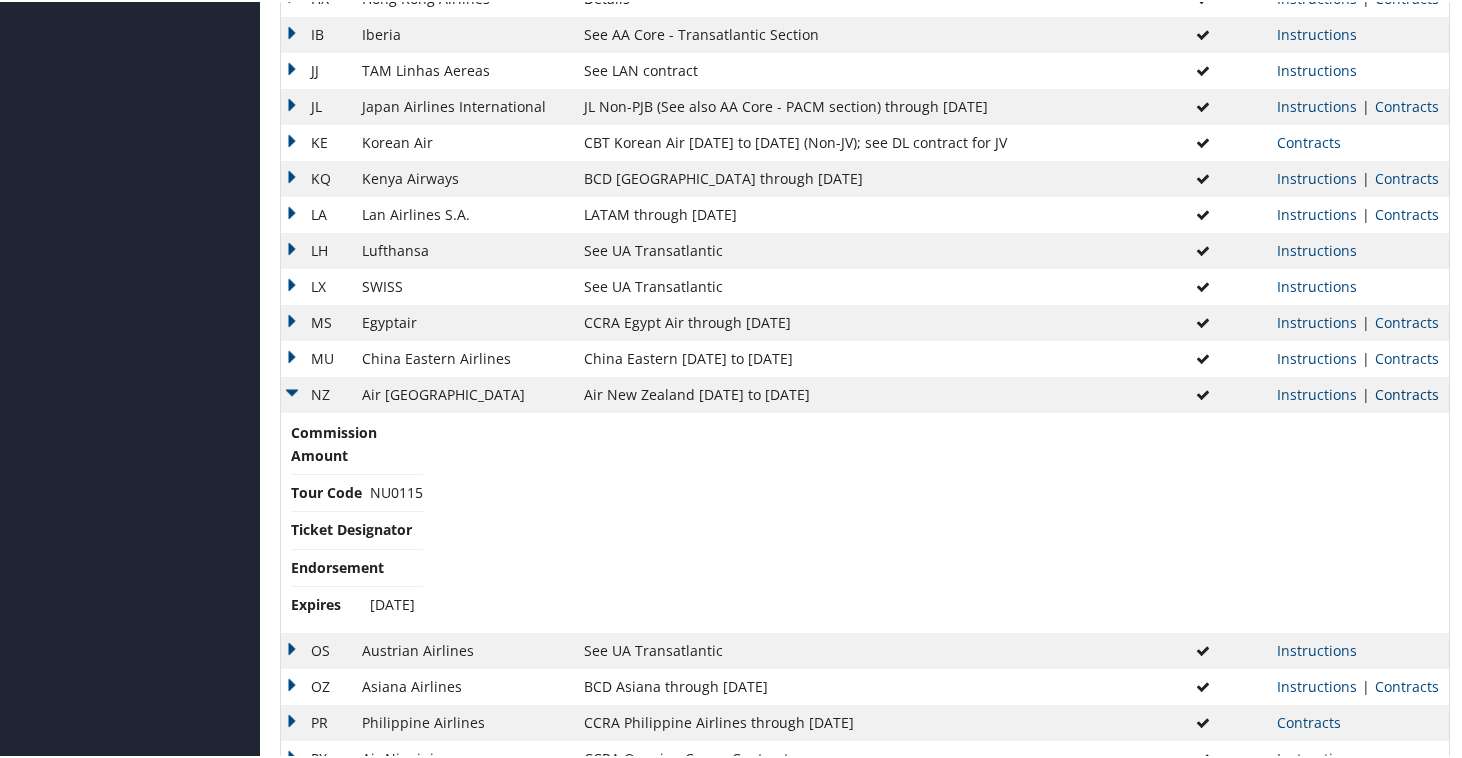 click on "Contracts" at bounding box center (1407, 392) 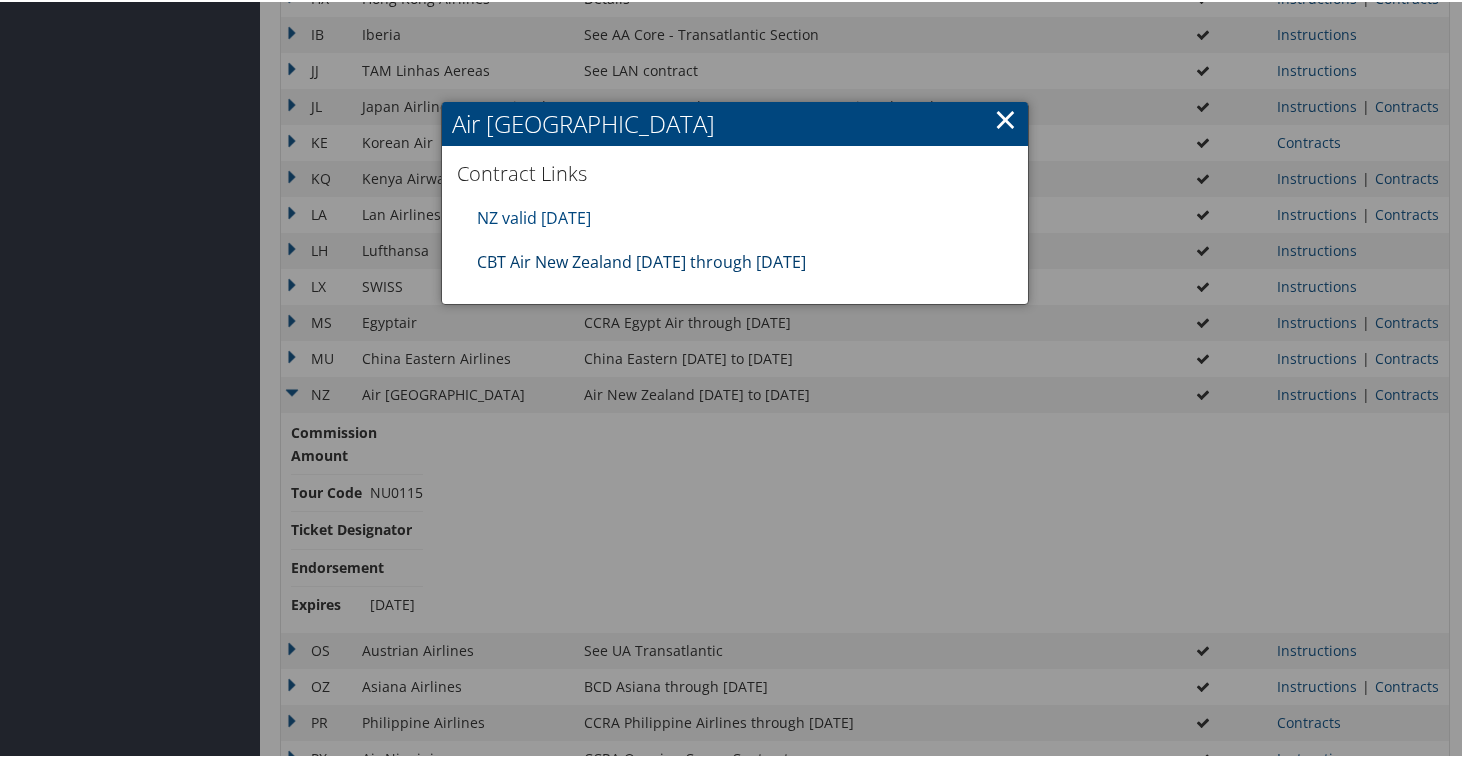 click on "CBT Air New Zealand 07.01.25 through 06.30.26" at bounding box center [641, 260] 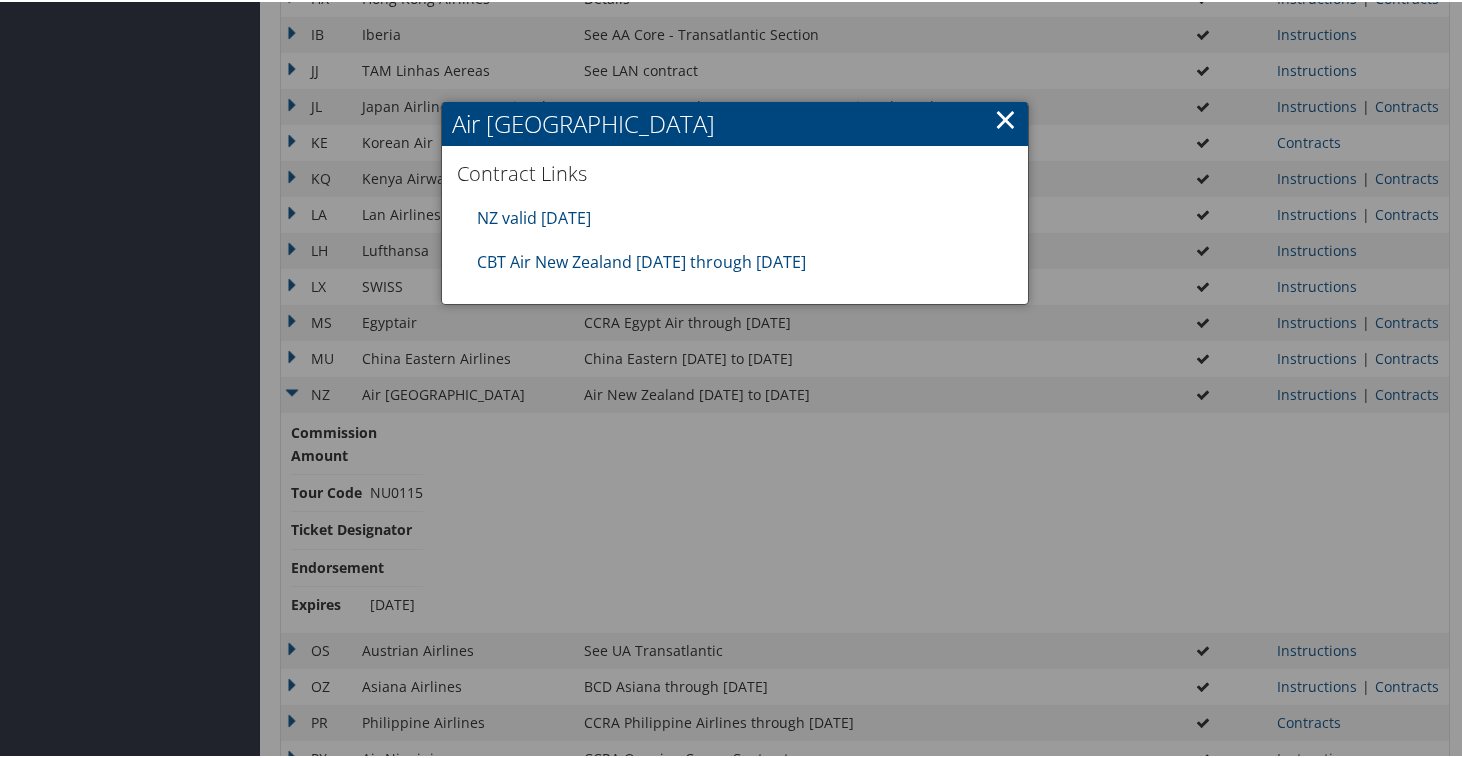 click on "×" at bounding box center [1005, 117] 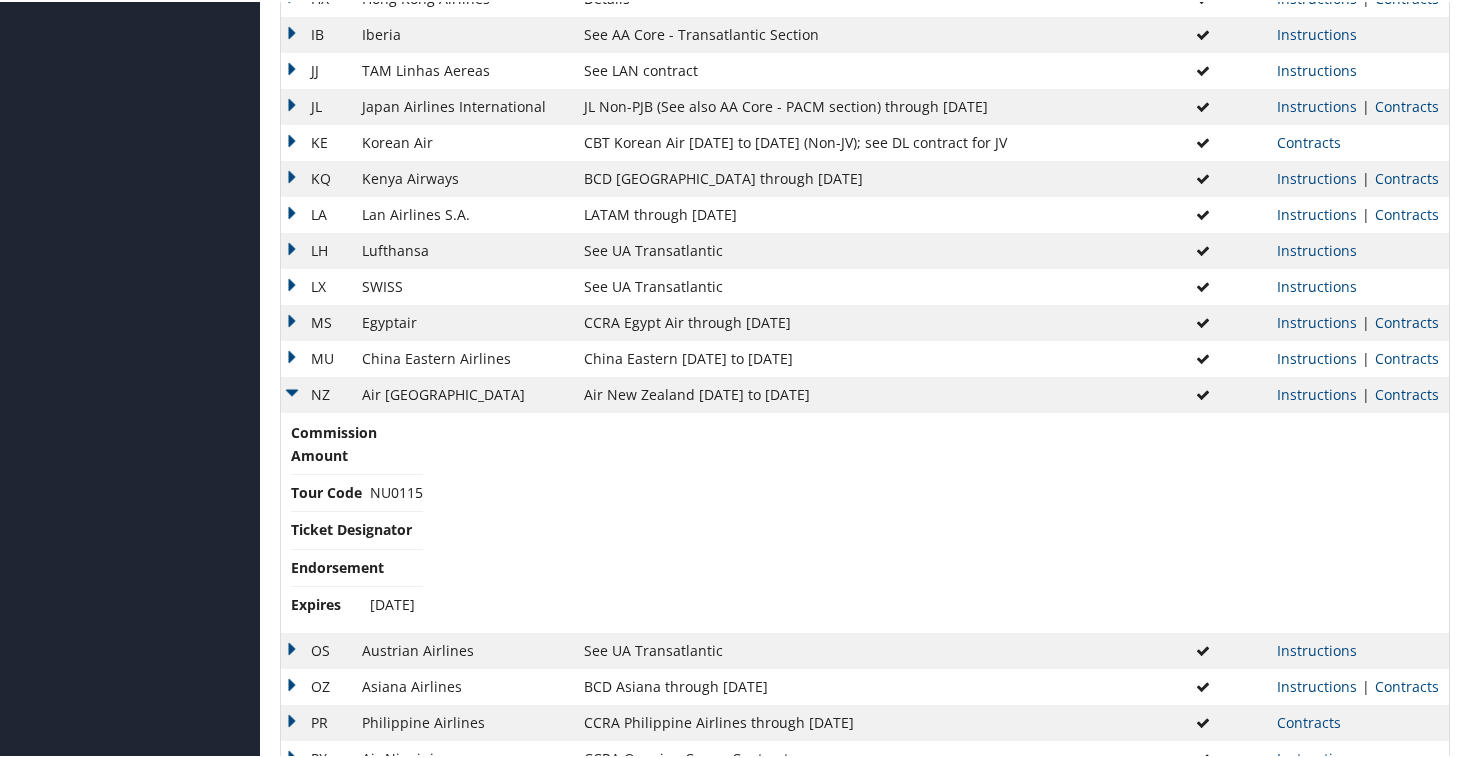 click on "NZ" at bounding box center (316, 393) 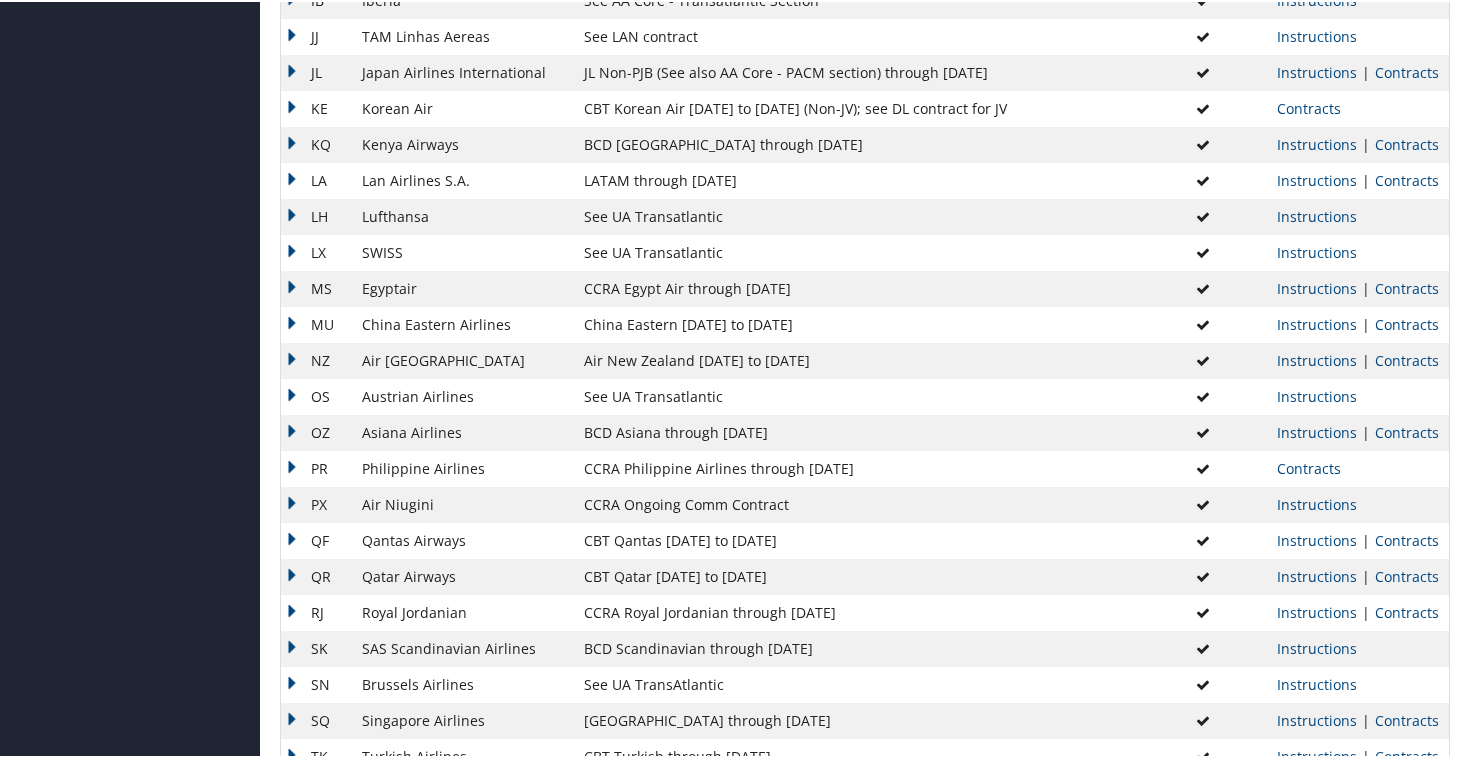 scroll, scrollTop: 1243, scrollLeft: 0, axis: vertical 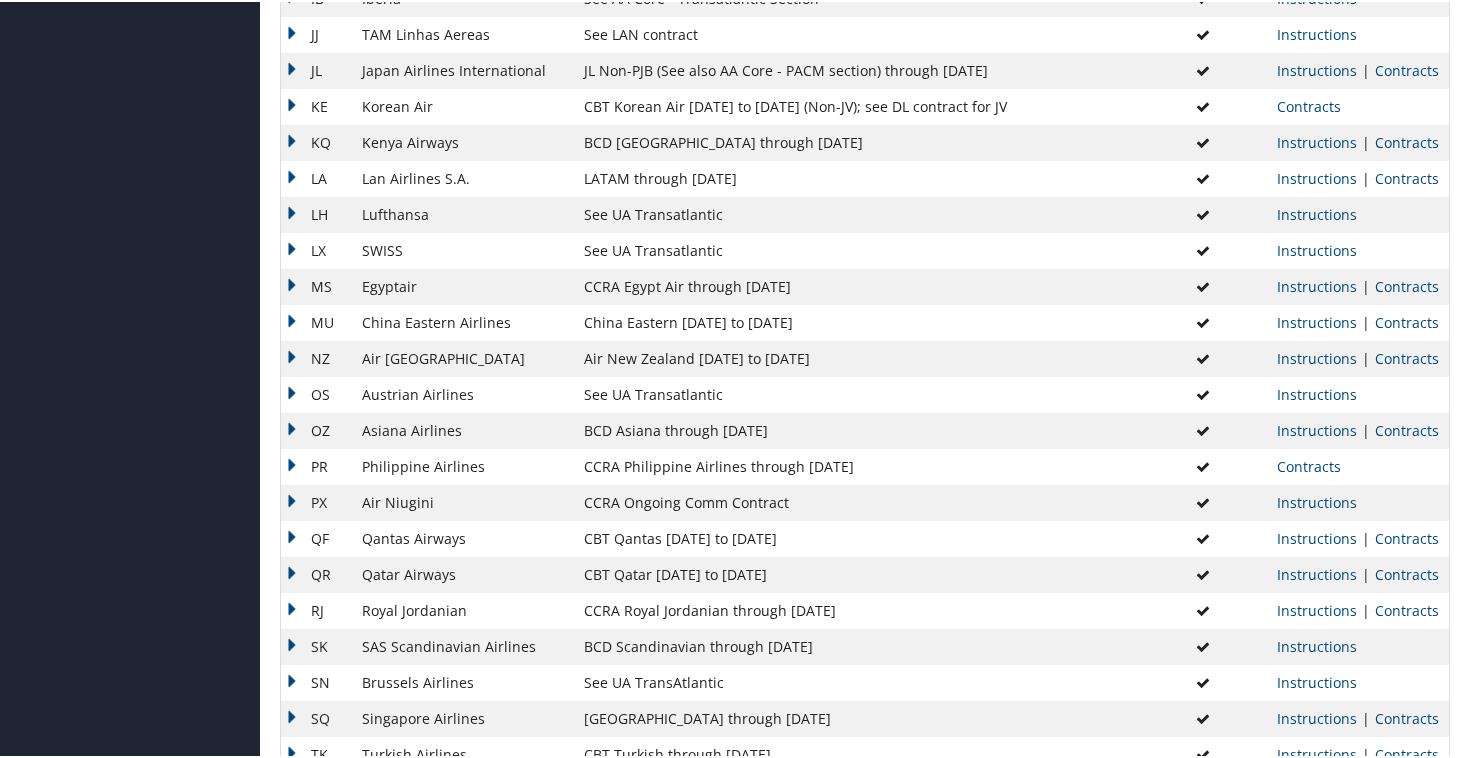 click on "QF" at bounding box center (316, 537) 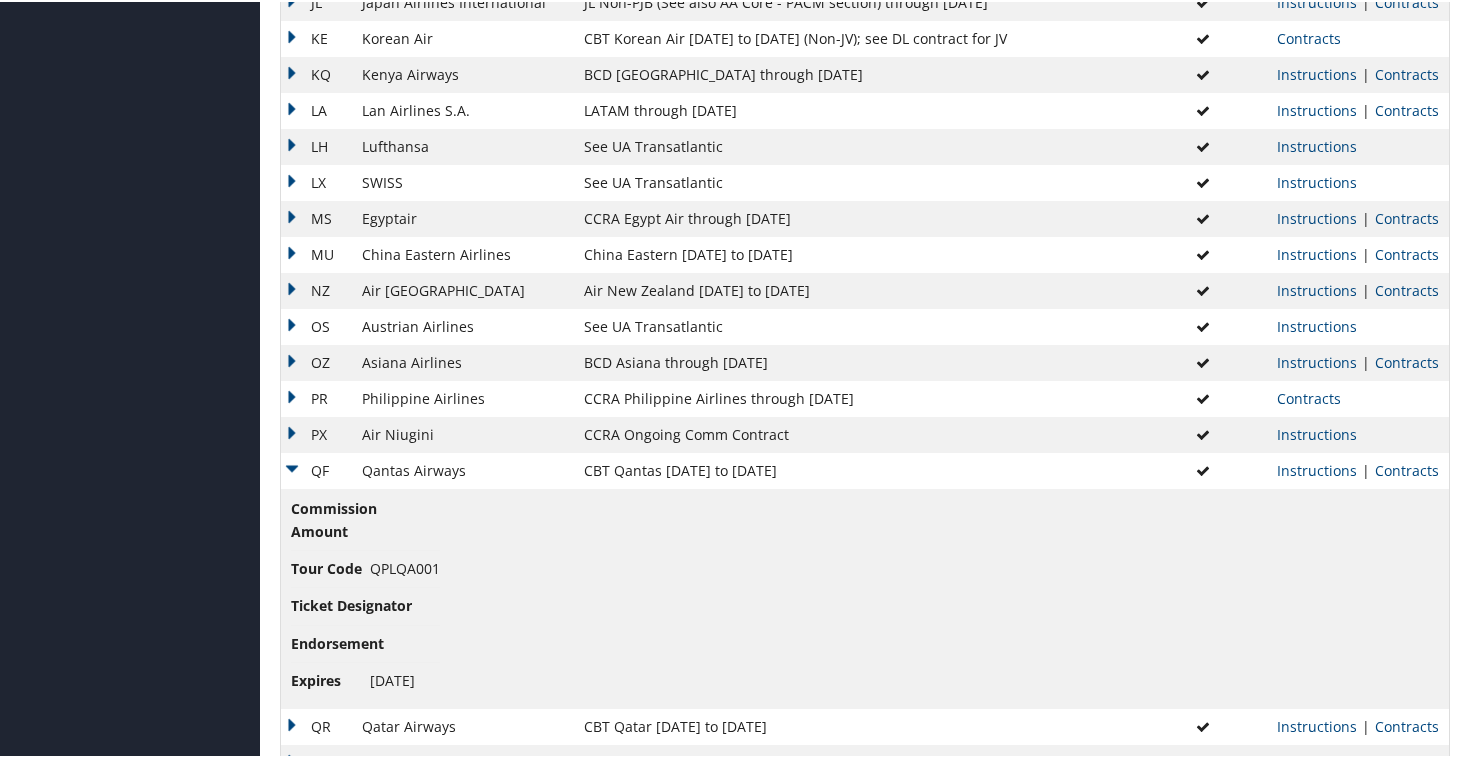 scroll, scrollTop: 1319, scrollLeft: 0, axis: vertical 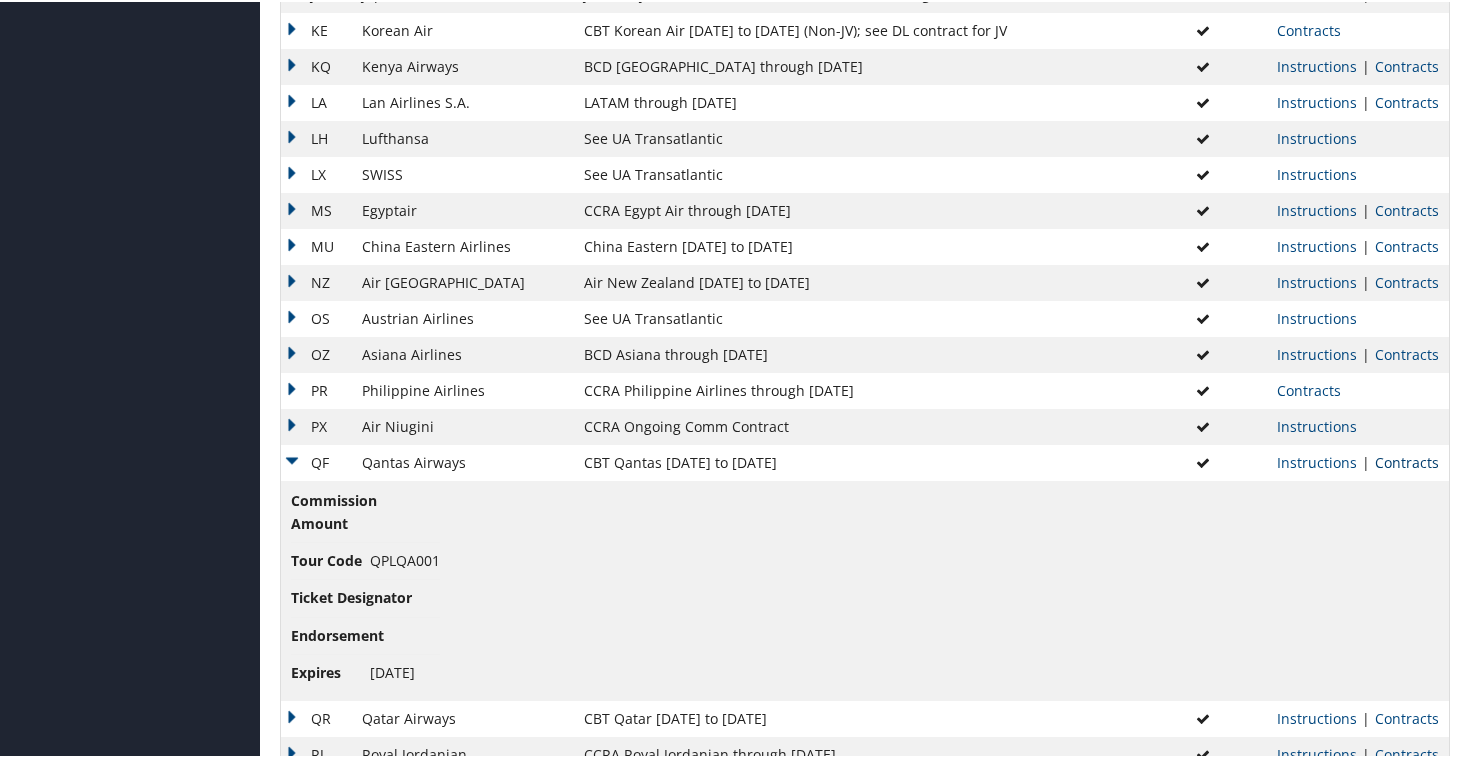 click on "Contracts" at bounding box center [1407, 460] 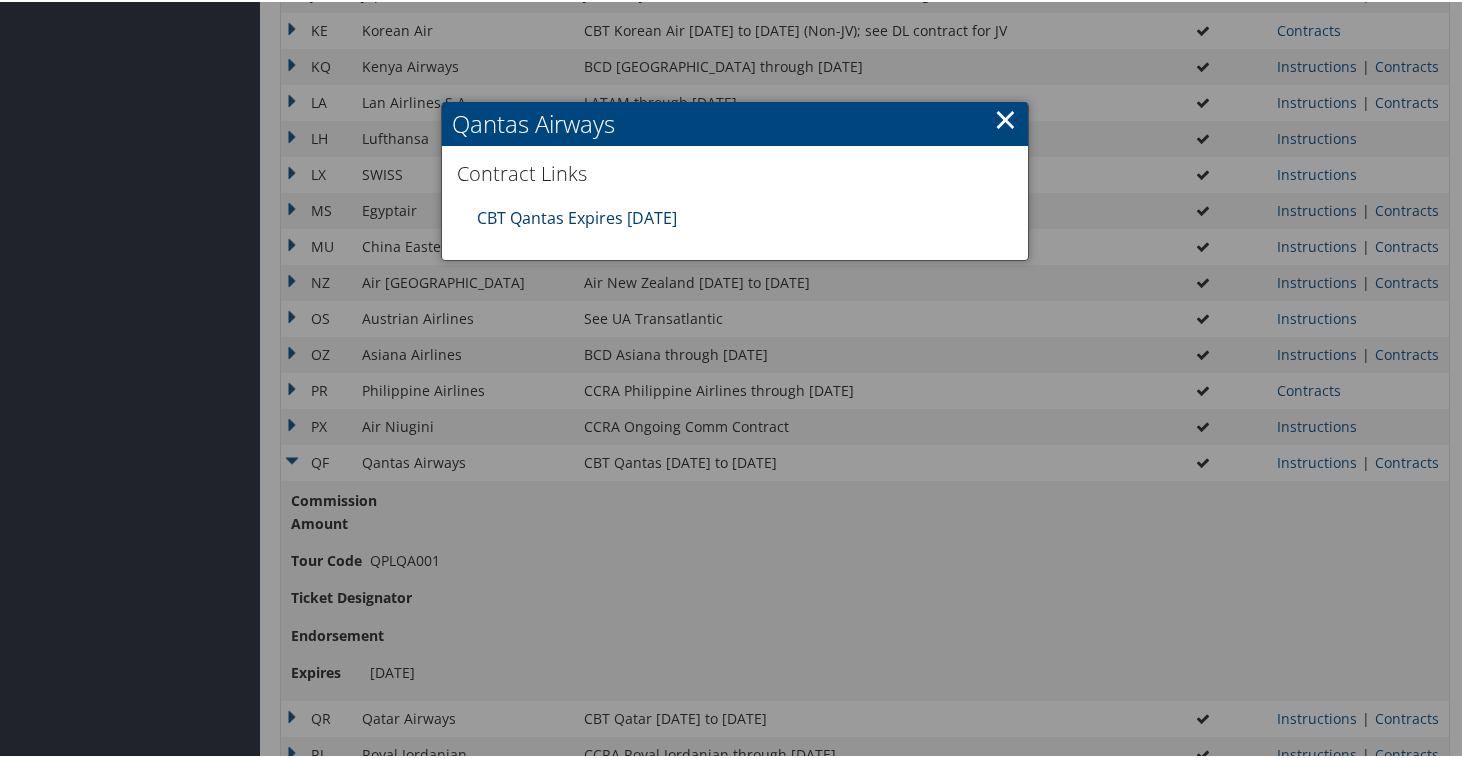 click on "CBT Qantas Expires 06.30.25" at bounding box center [577, 216] 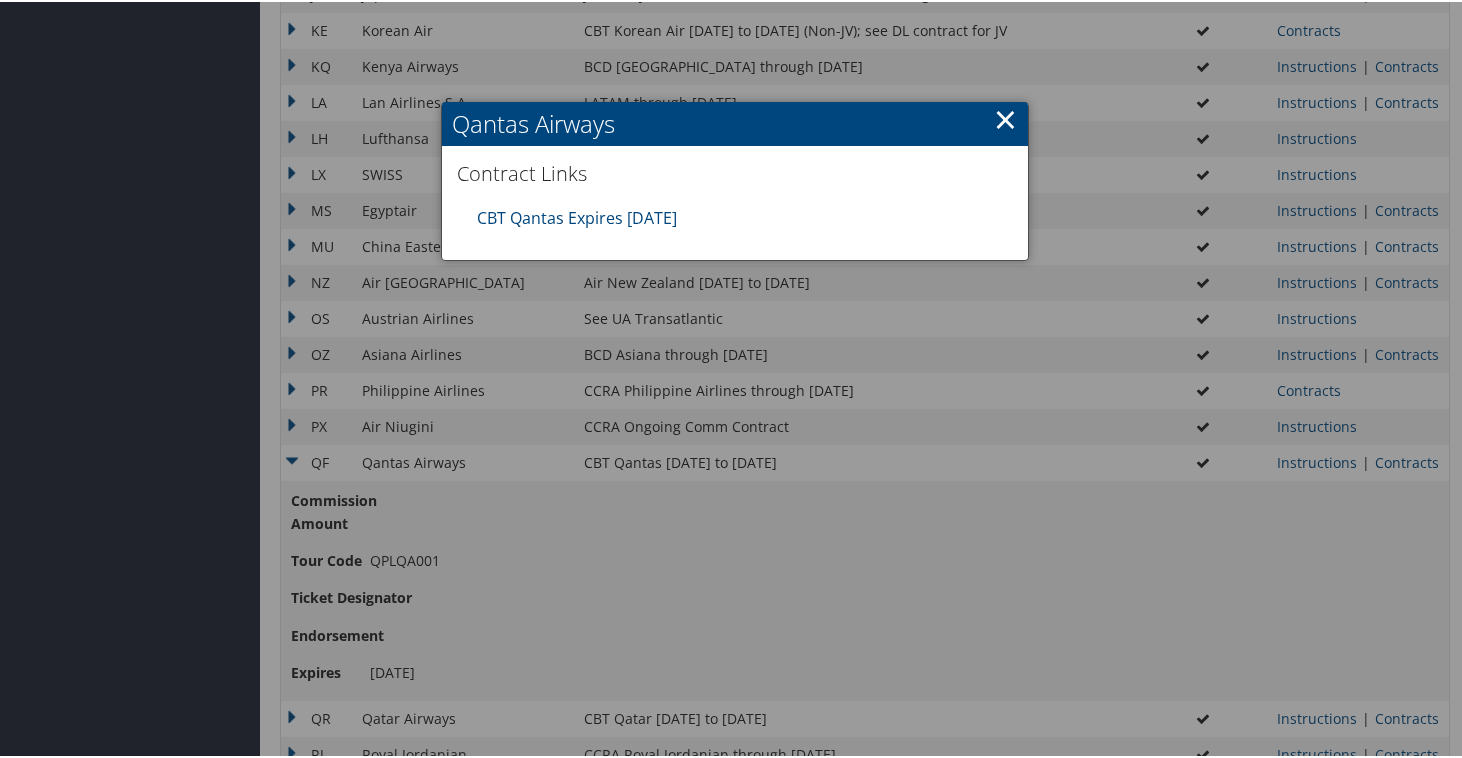 click on "×" at bounding box center (1005, 117) 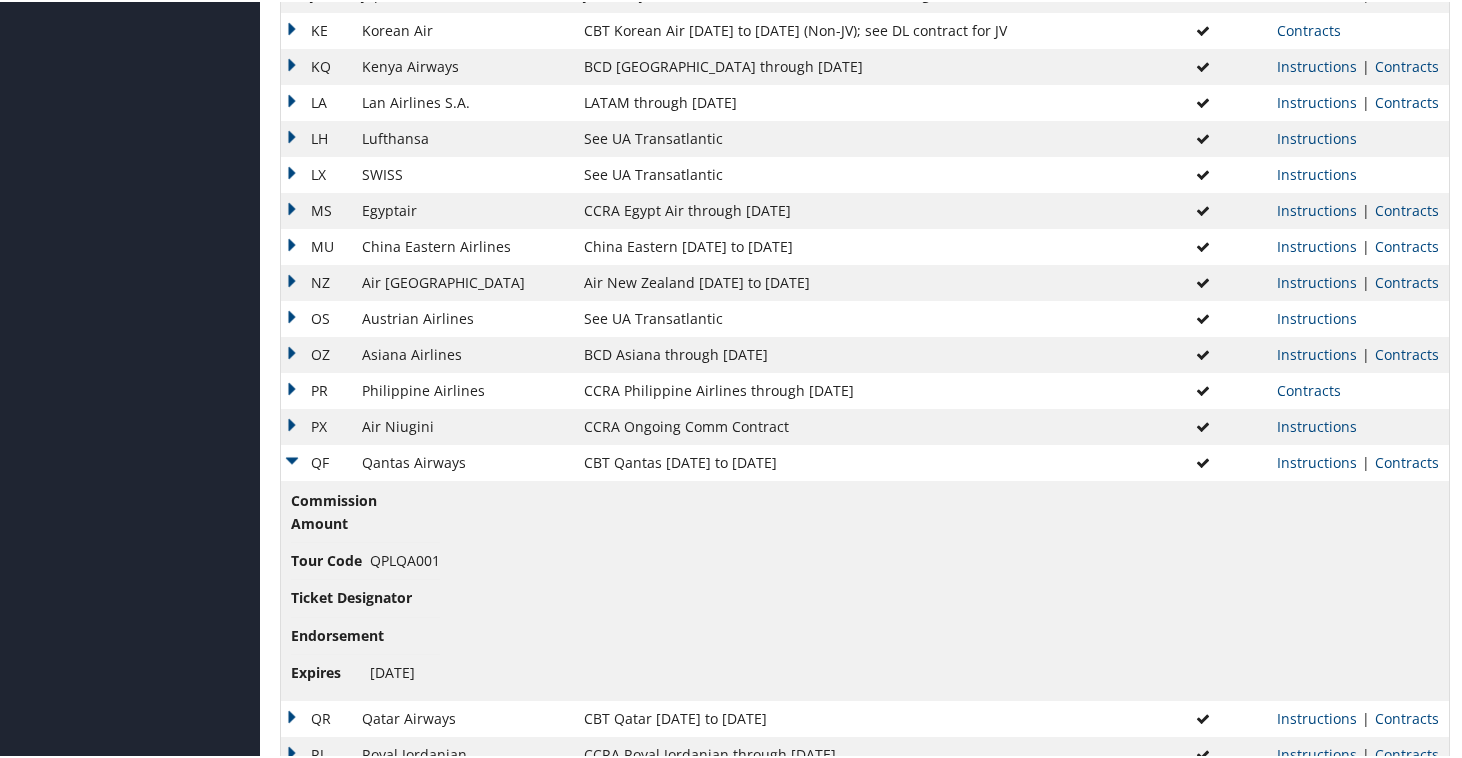 click on "QF" at bounding box center [316, 461] 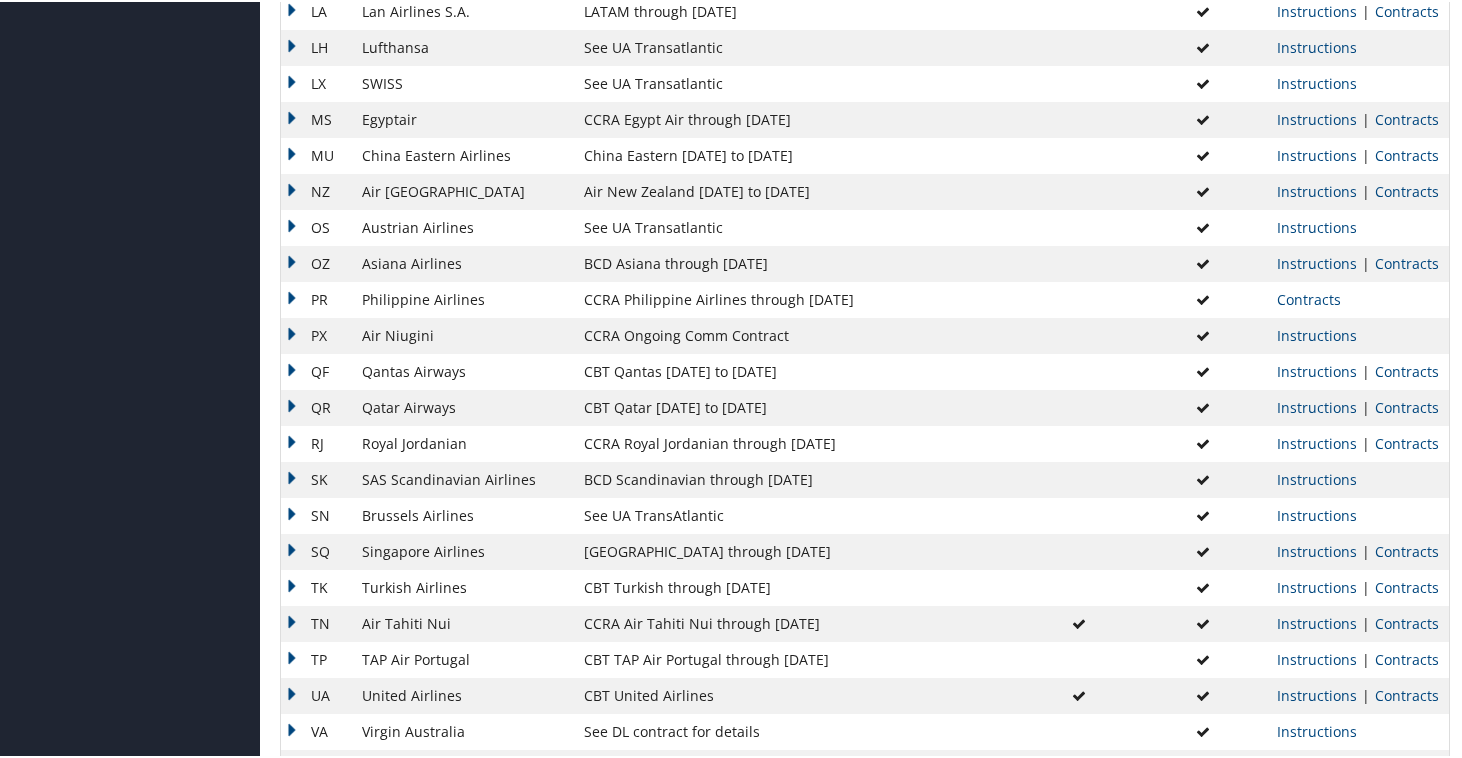 scroll, scrollTop: 1543, scrollLeft: 0, axis: vertical 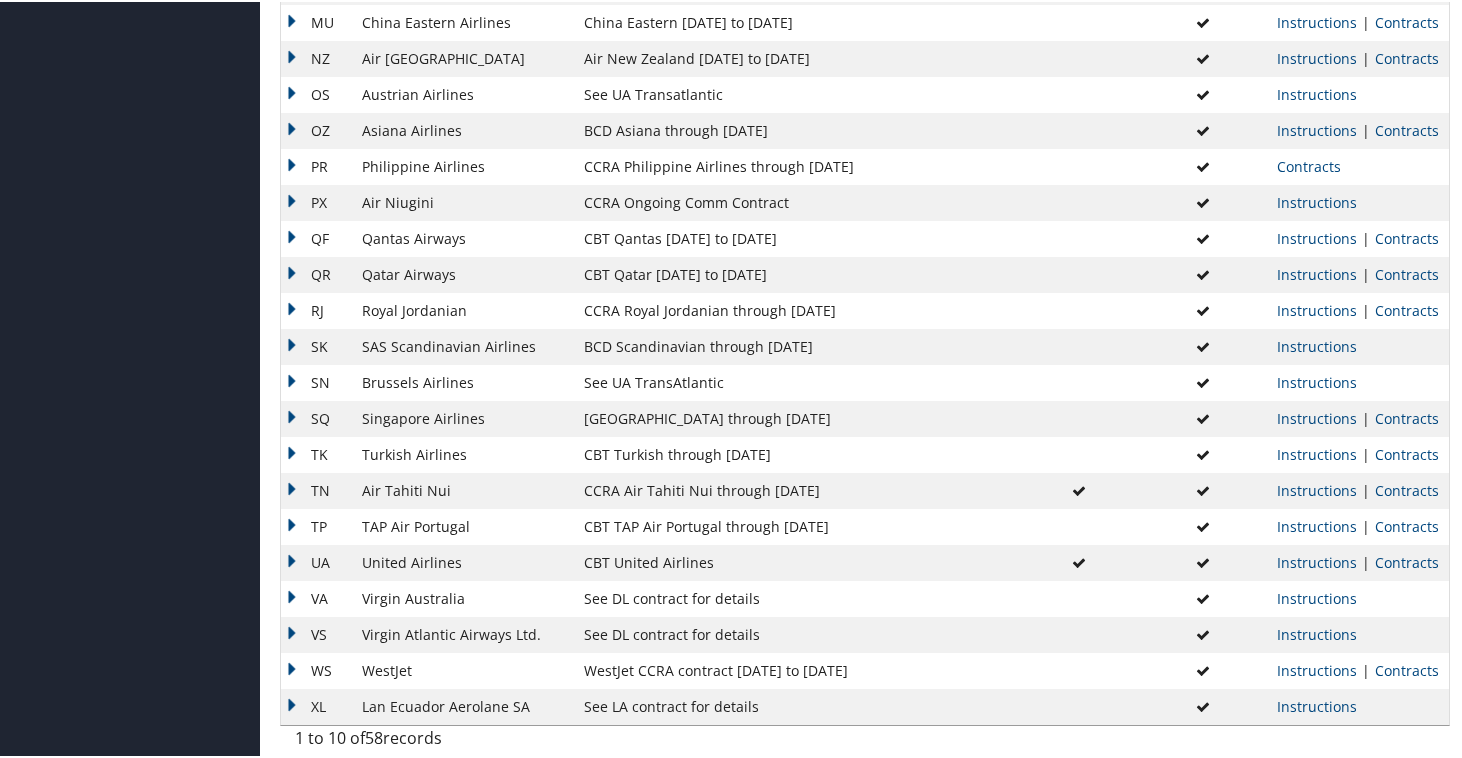 click on "UA" at bounding box center [316, 561] 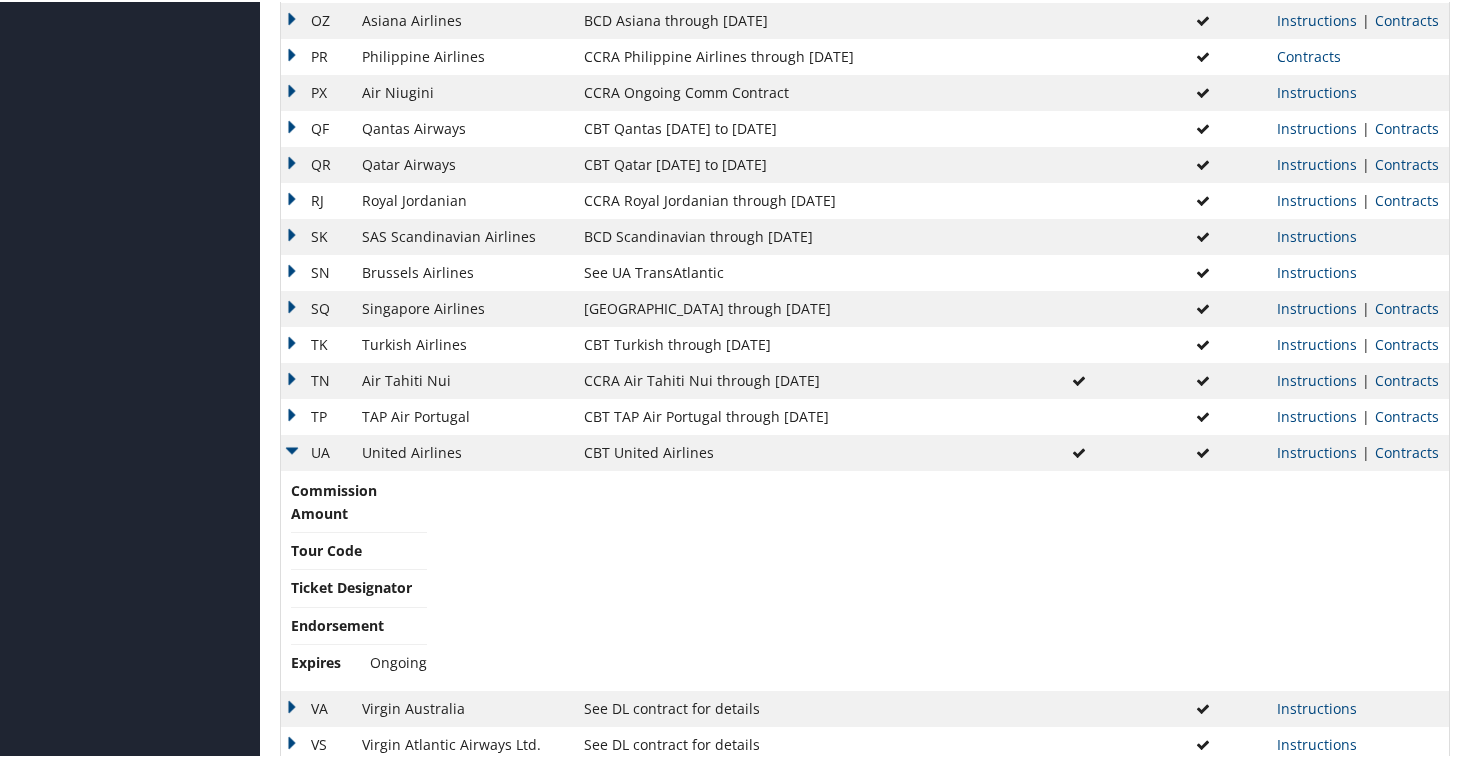 scroll, scrollTop: 1657, scrollLeft: 0, axis: vertical 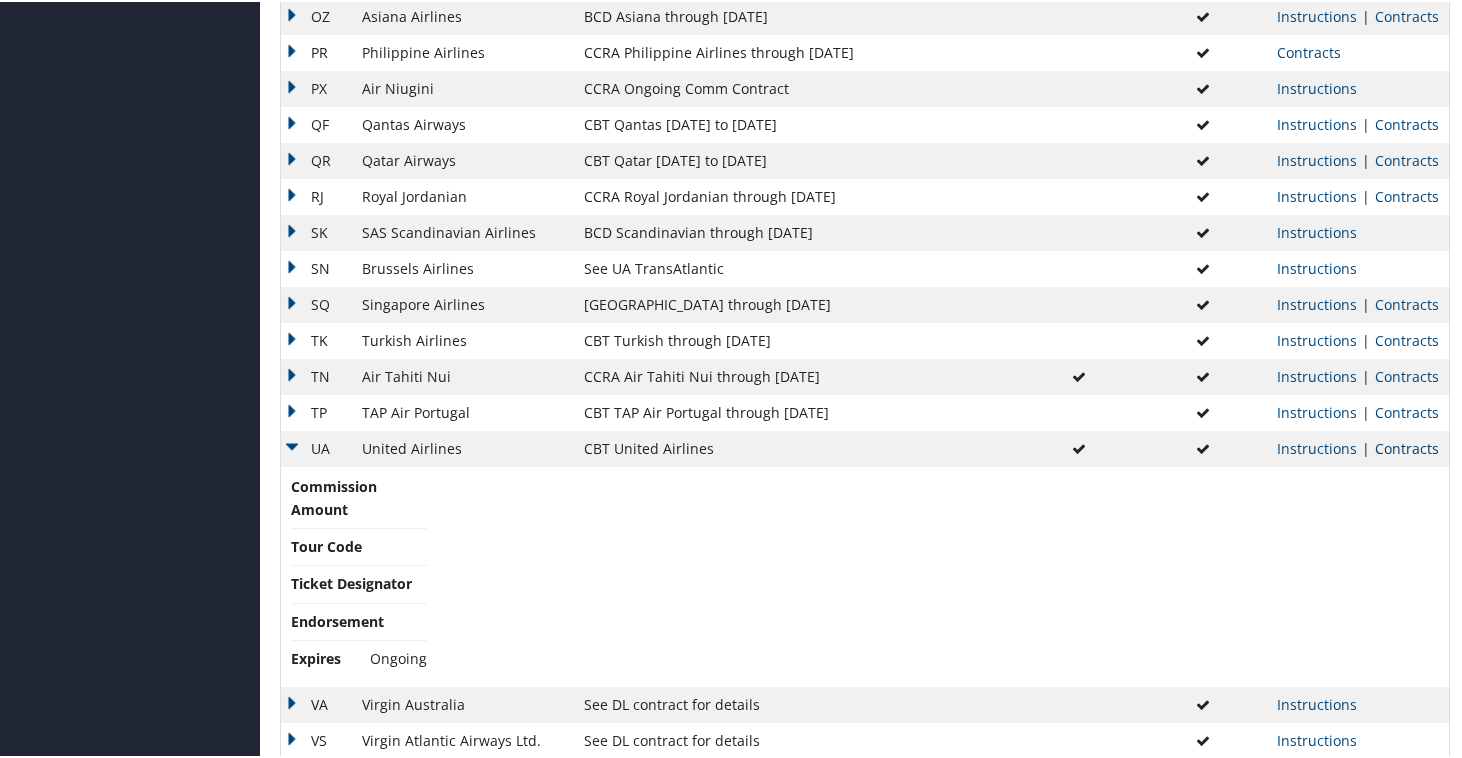click on "Contracts" at bounding box center [1407, 446] 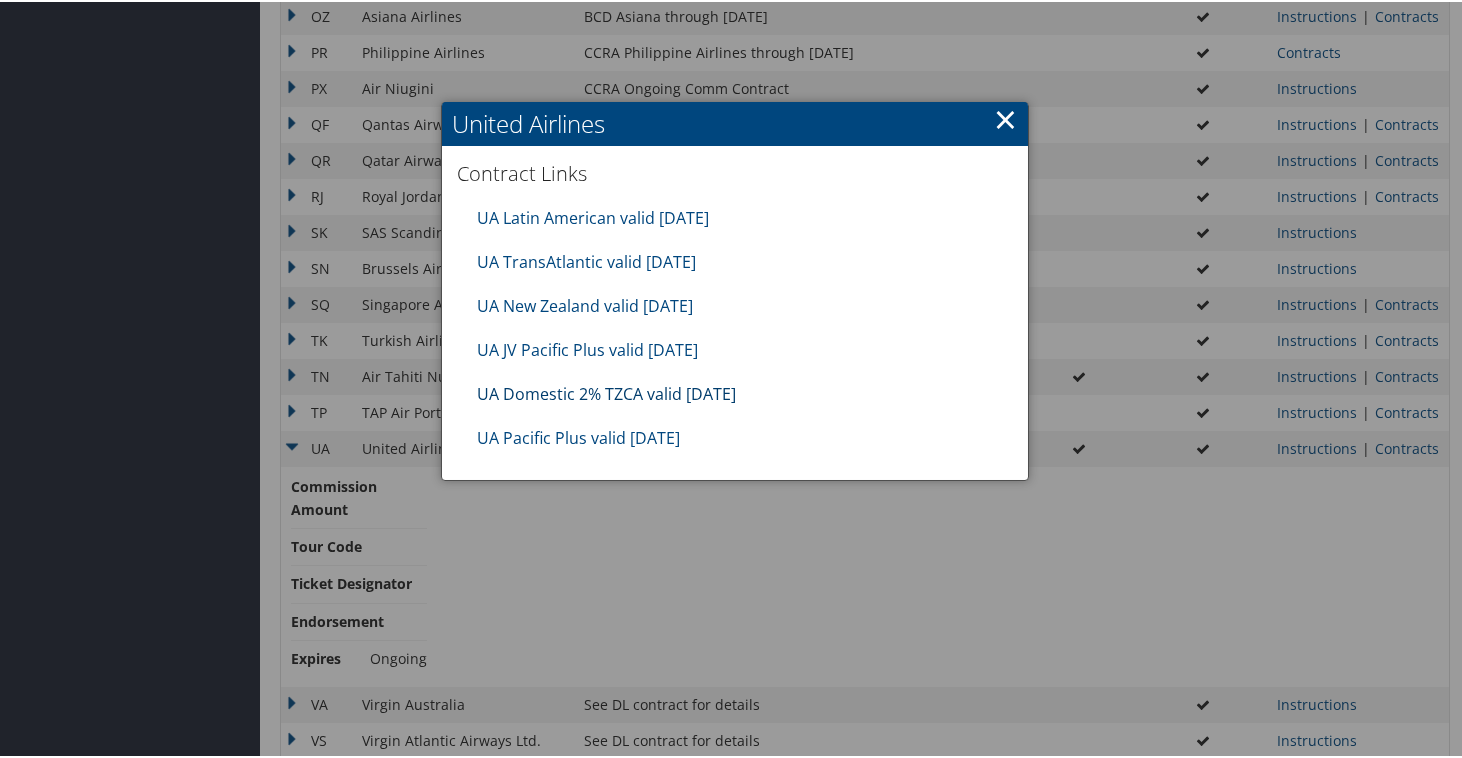 click on "UA Domestic 2% TZCA valid 30jun25" at bounding box center [606, 392] 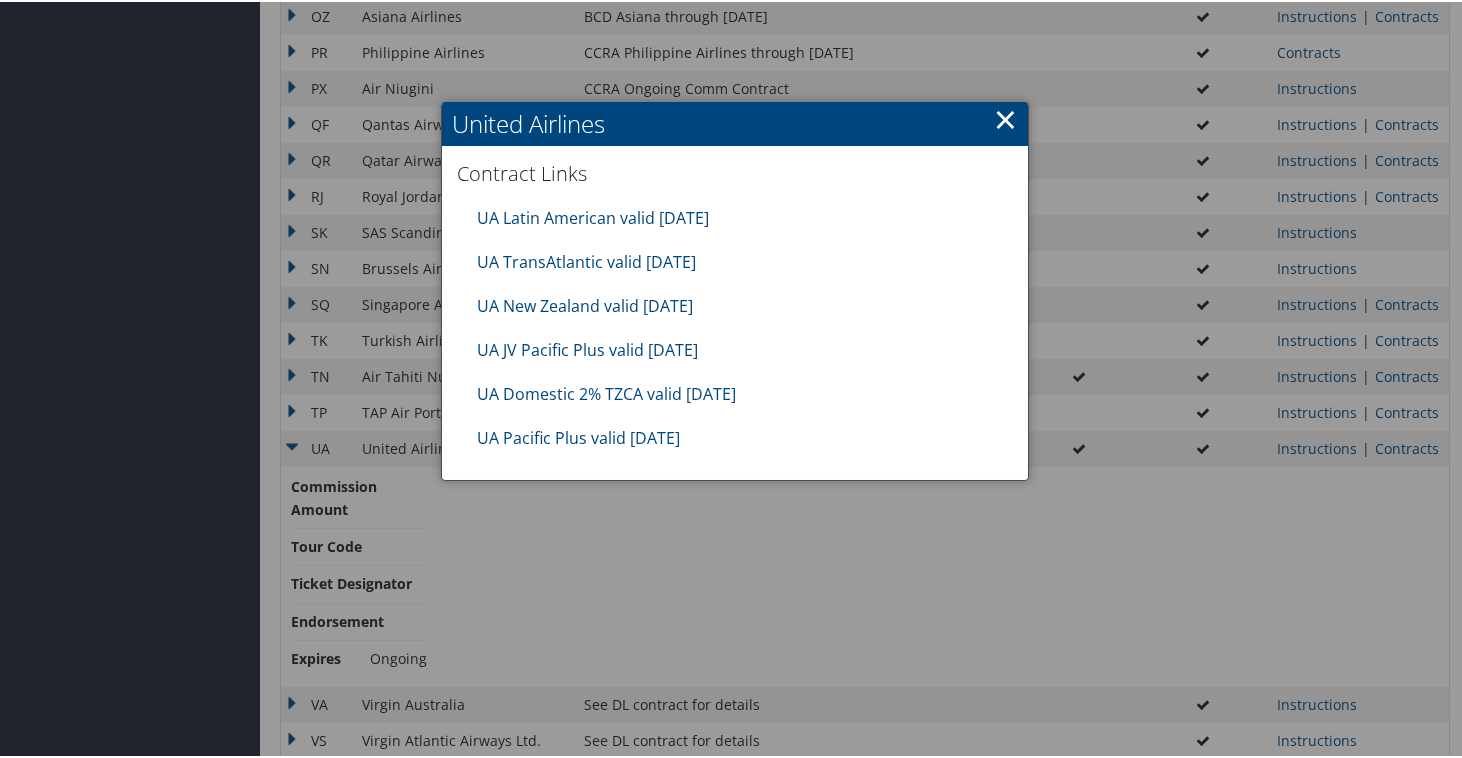 click at bounding box center [735, 379] 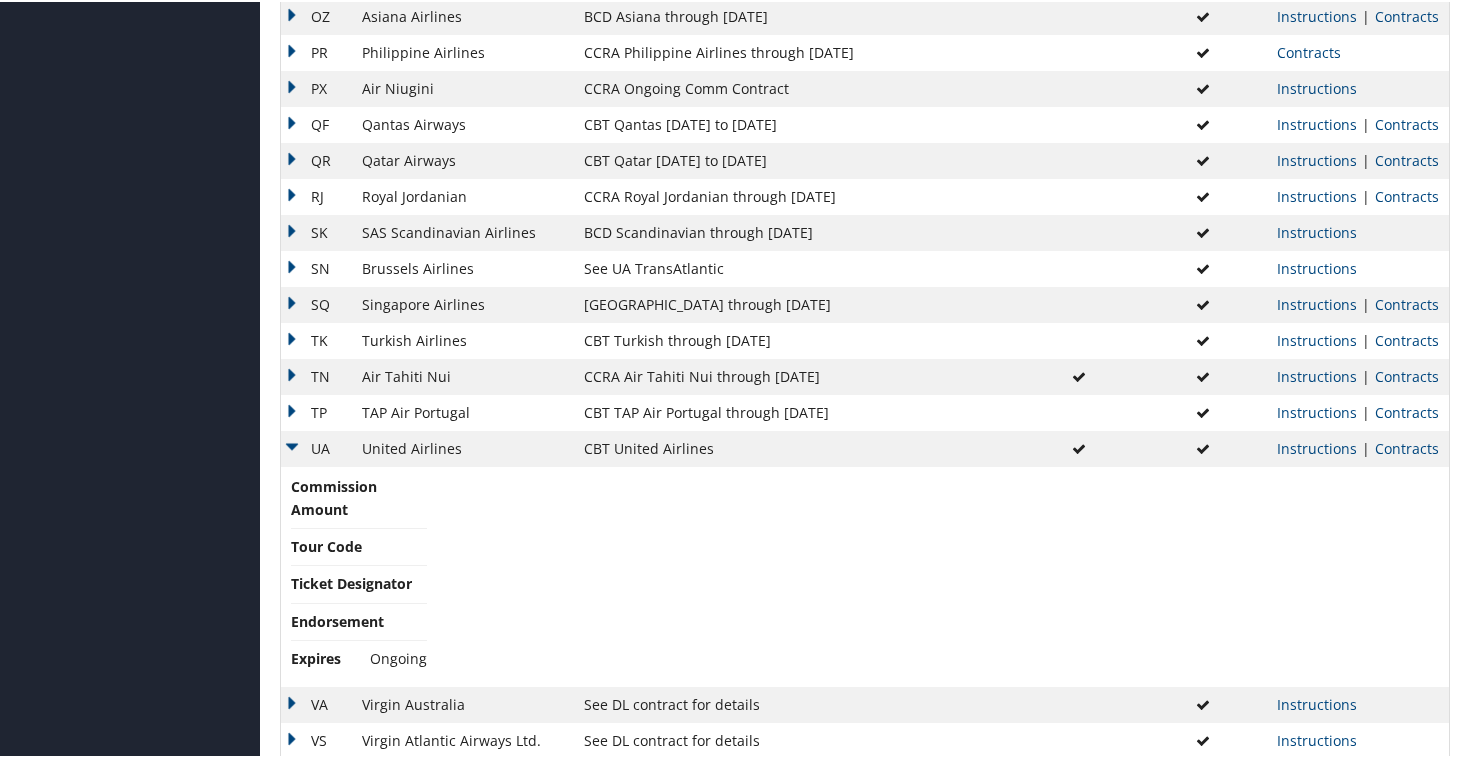 click on "UA" at bounding box center [316, 447] 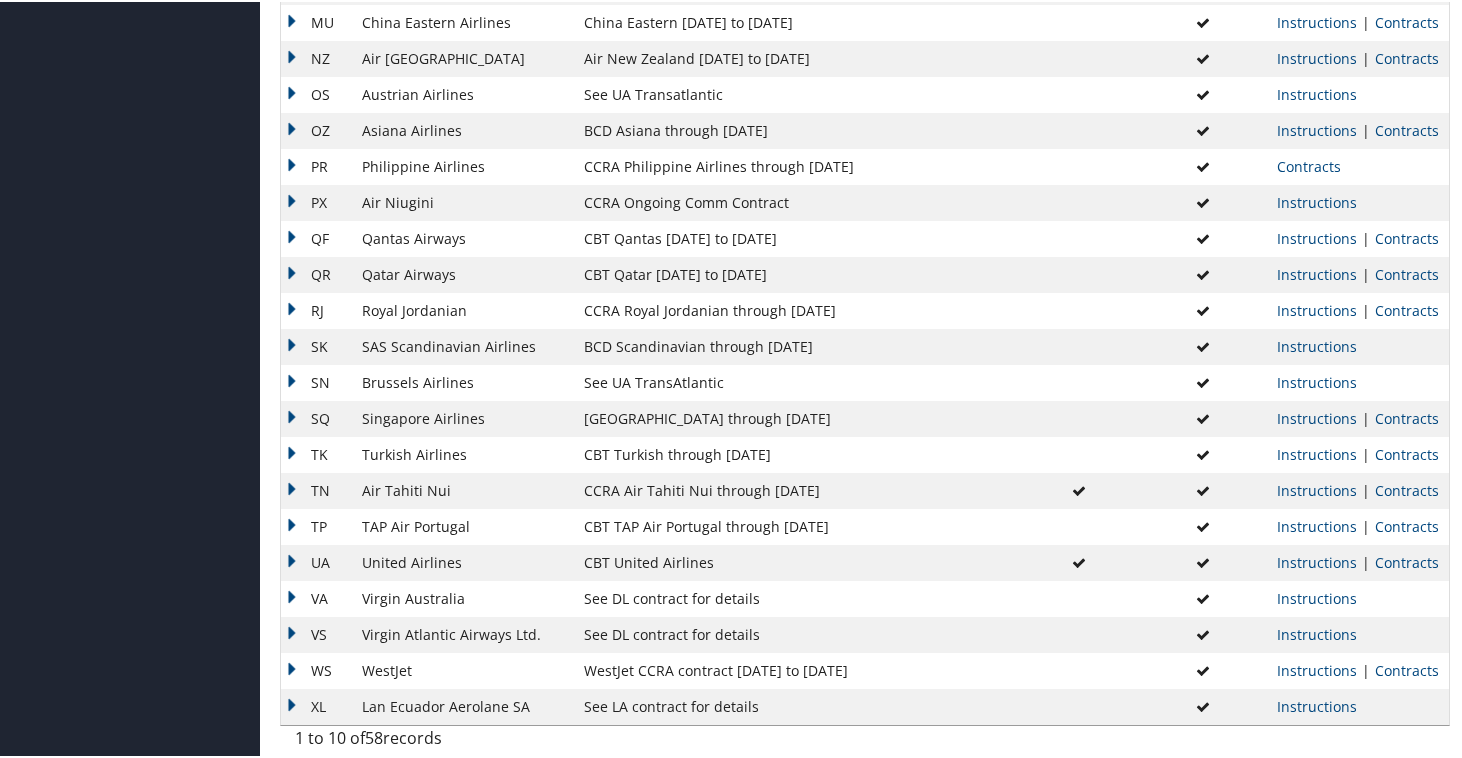 scroll, scrollTop: 1543, scrollLeft: 0, axis: vertical 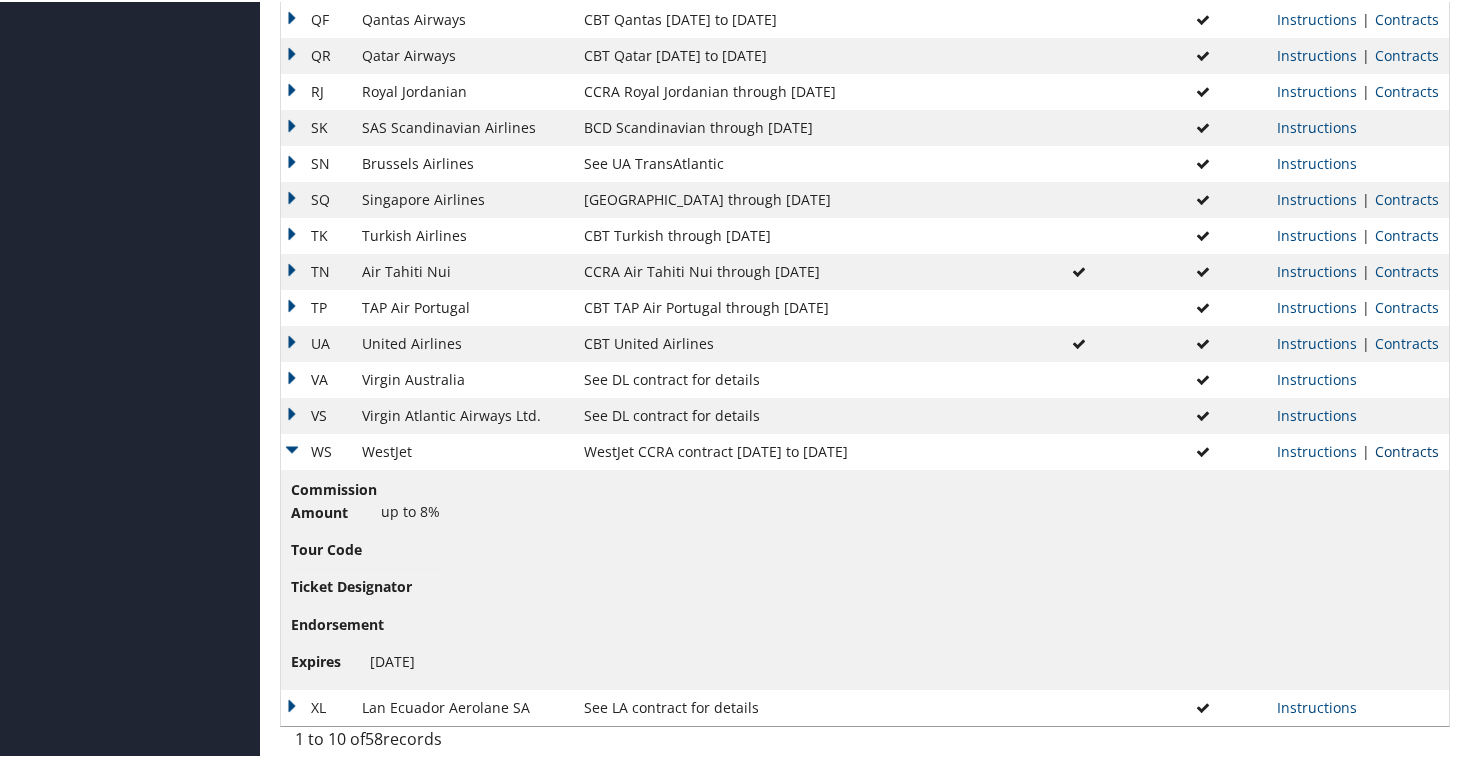 click on "Contracts" at bounding box center (1407, 449) 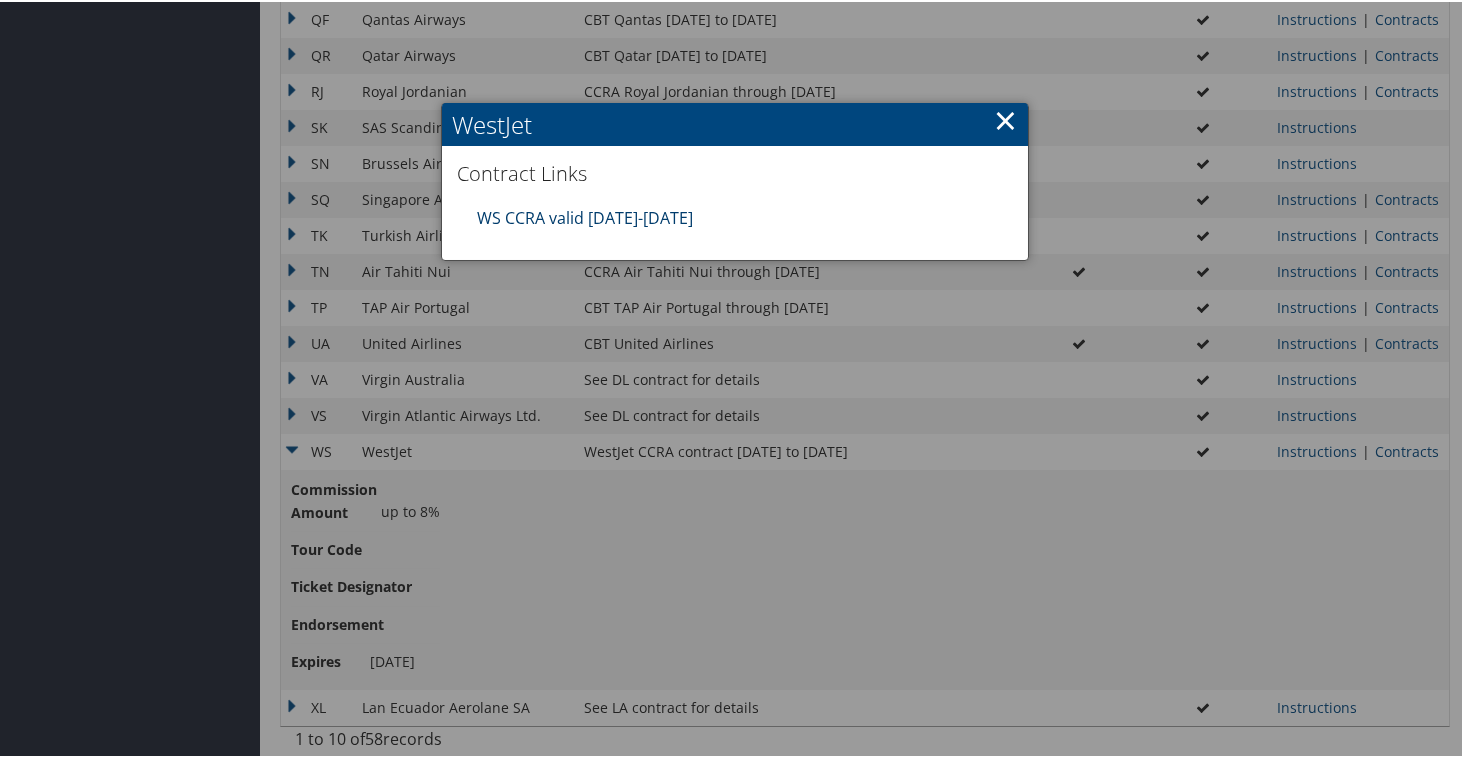 click on "WS CCRA valid 7.1.24-6.30.25" at bounding box center [585, 216] 